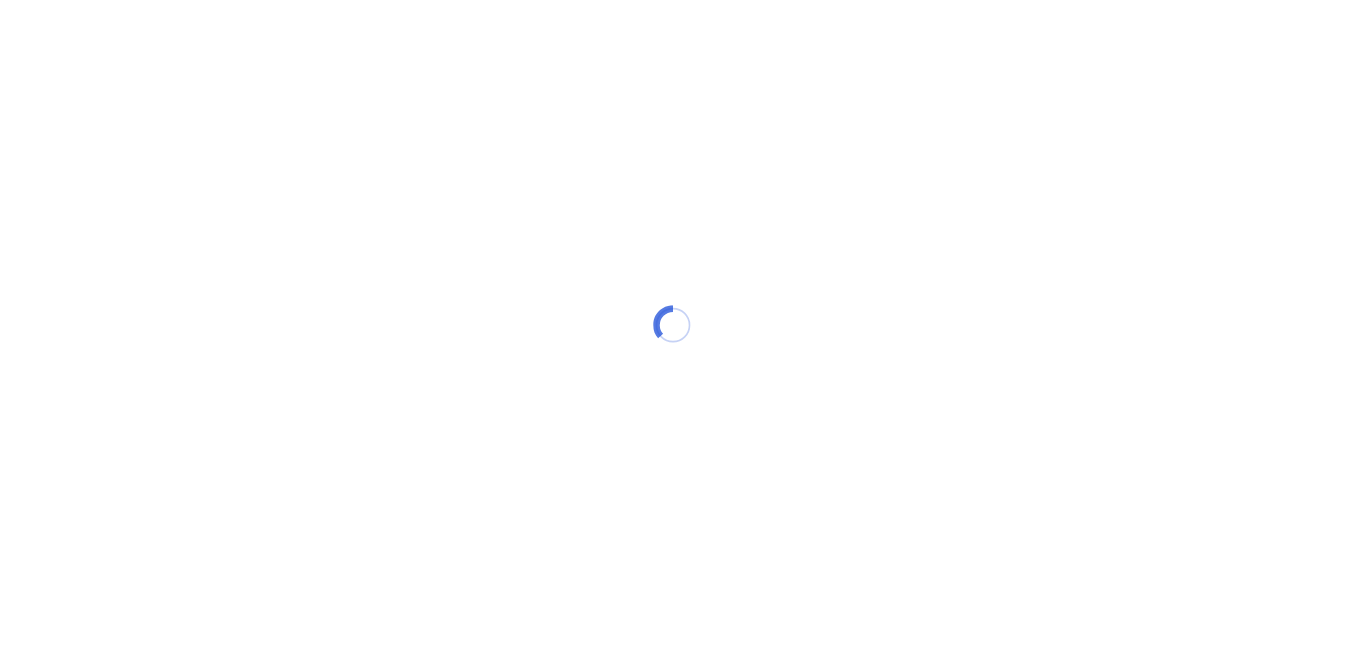 scroll, scrollTop: 0, scrollLeft: 0, axis: both 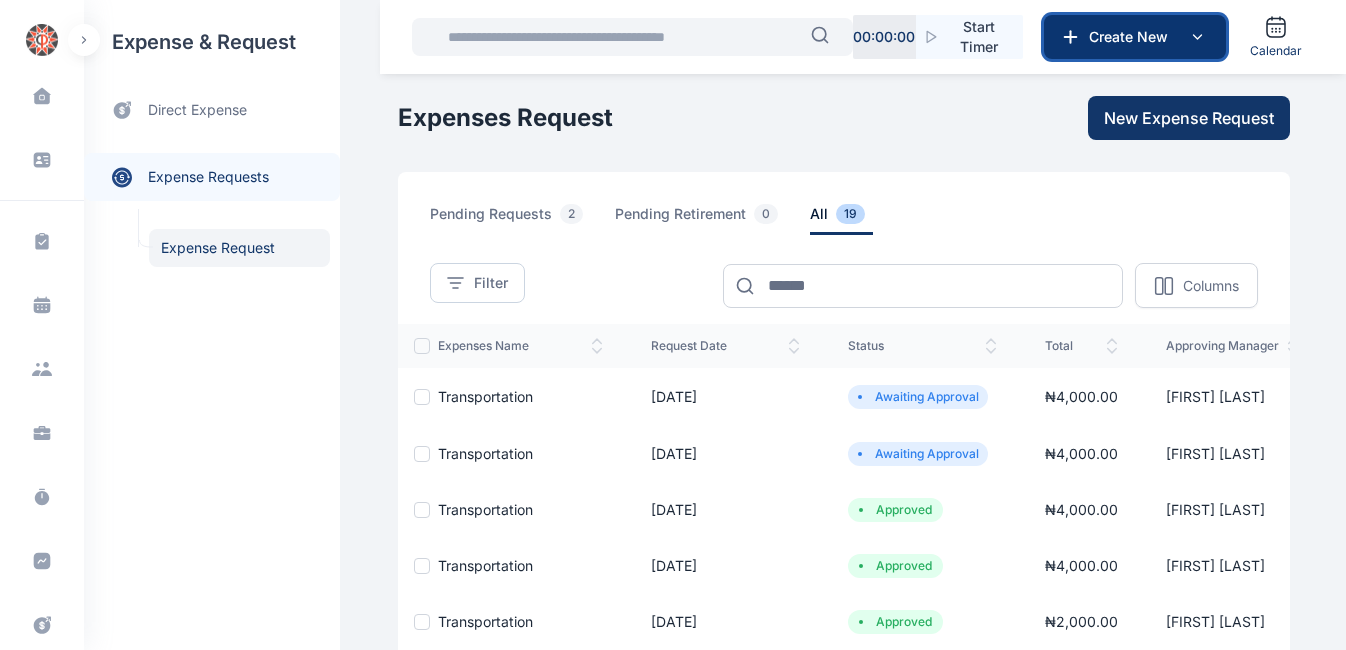 click 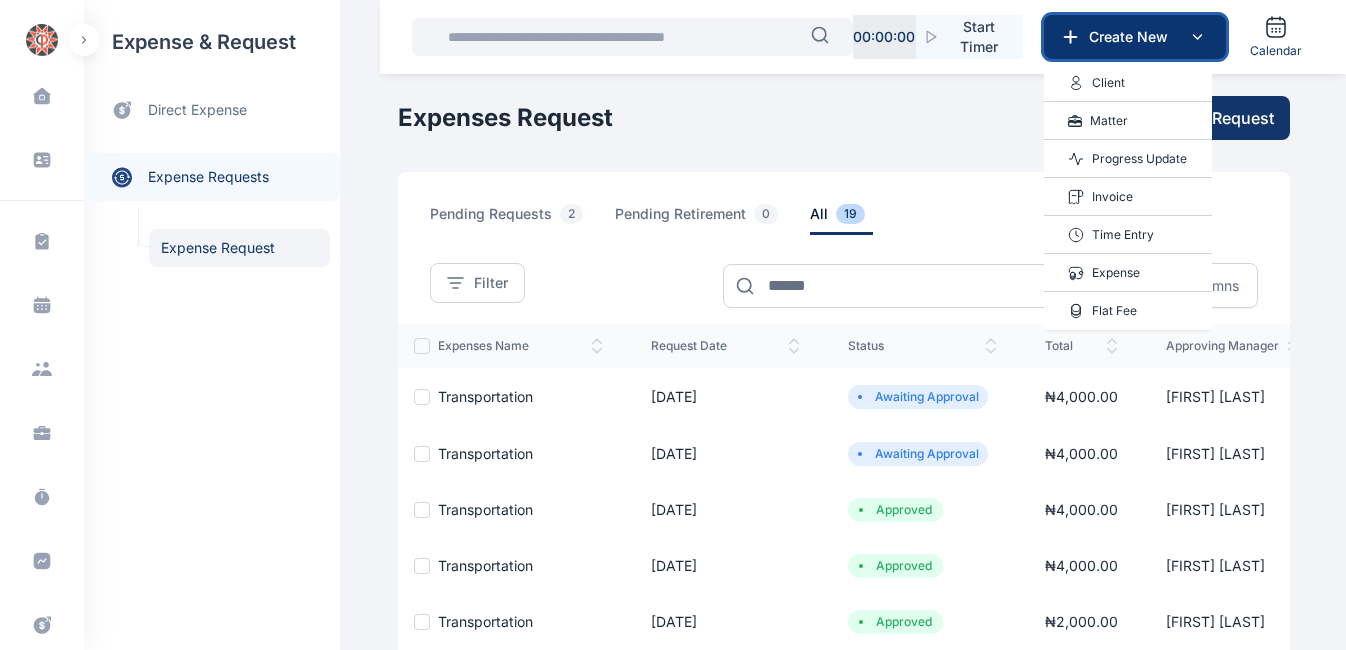 click 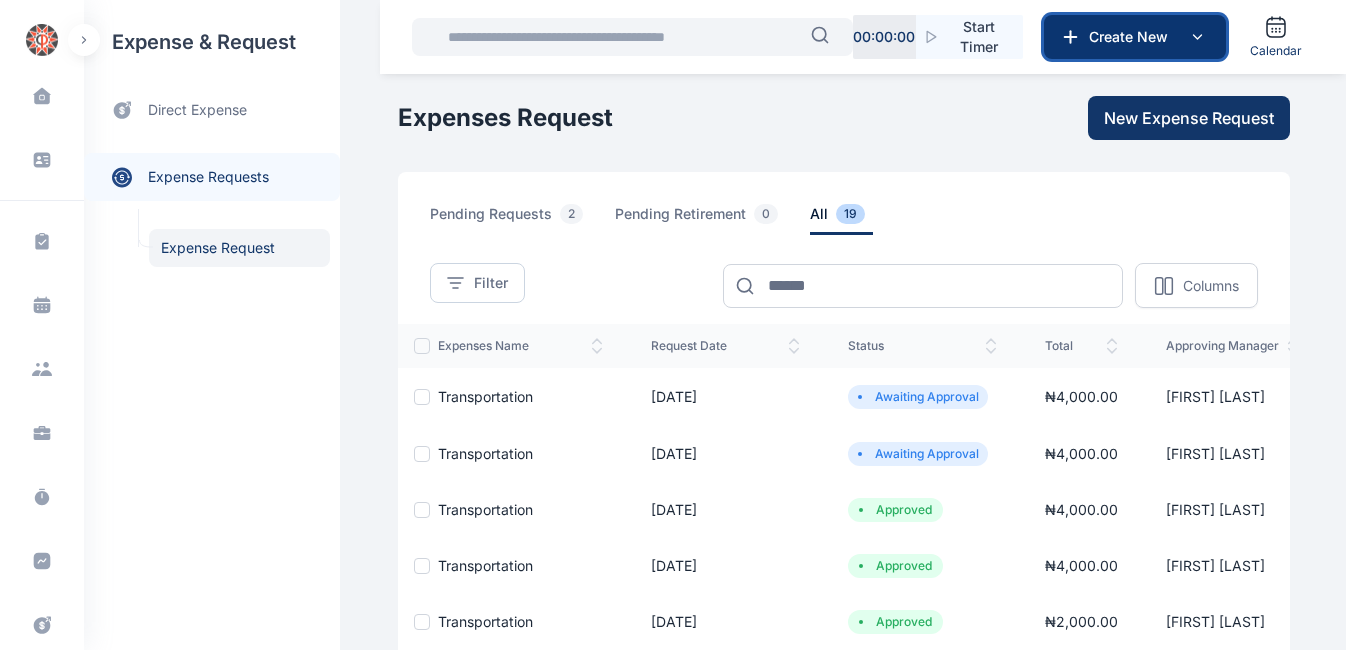 click on "Create New" at bounding box center [1133, 37] 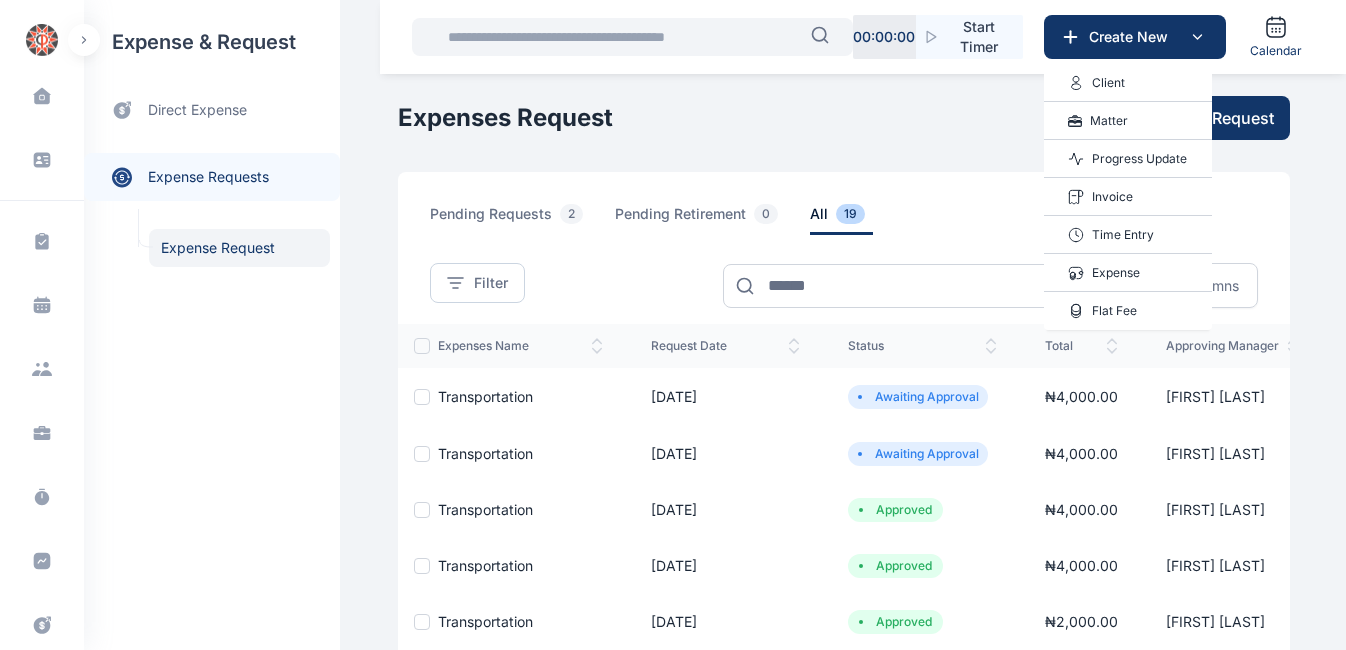 click on "Progress Update" at bounding box center (1139, 159) 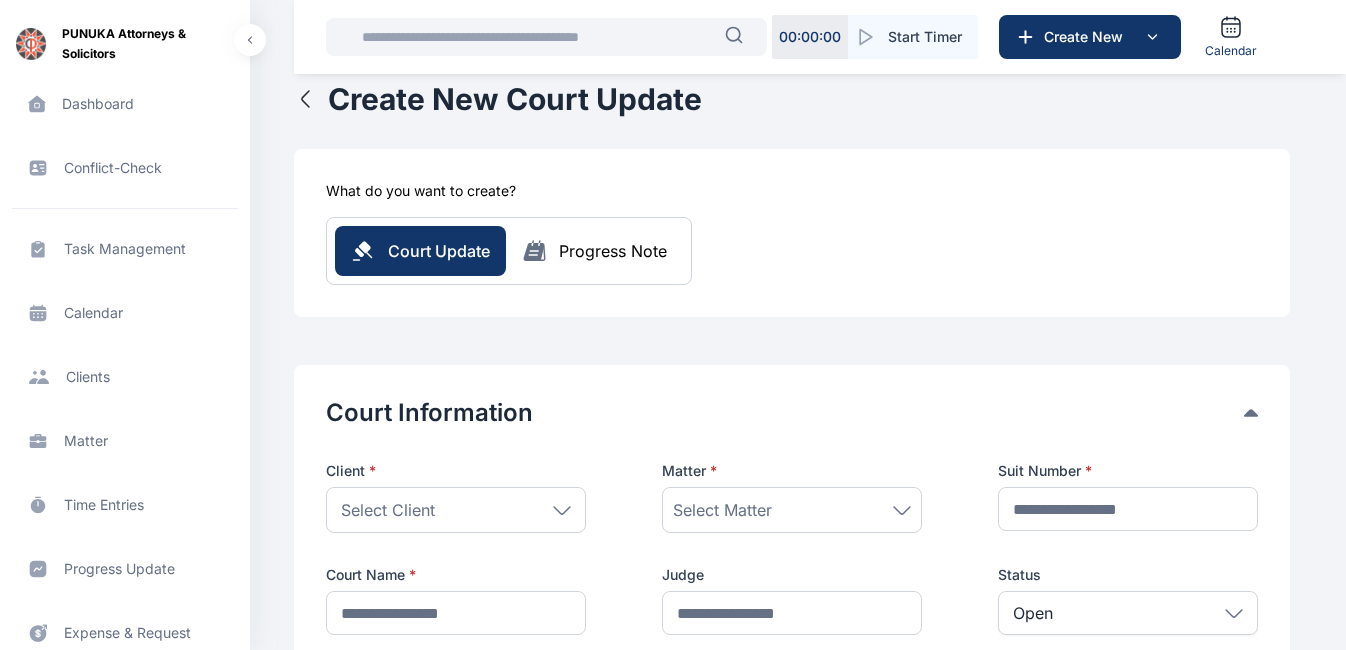 scroll, scrollTop: 48, scrollLeft: 0, axis: vertical 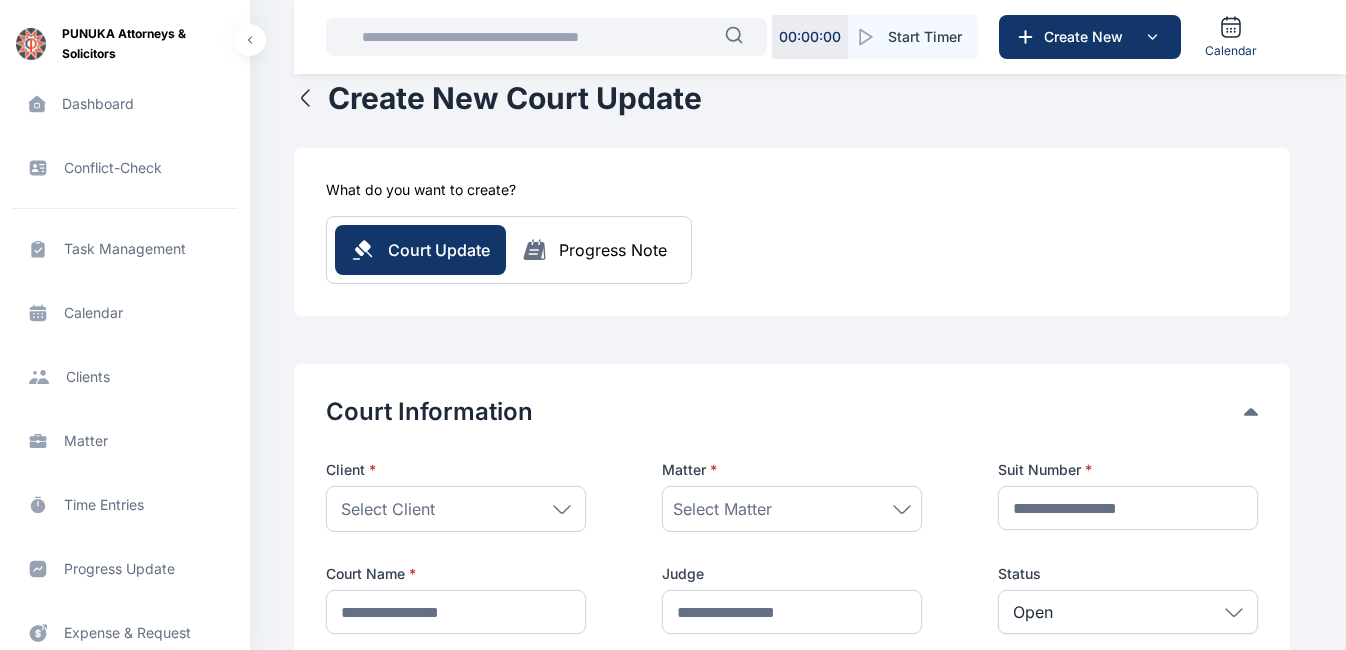click at bounding box center [537, 37] 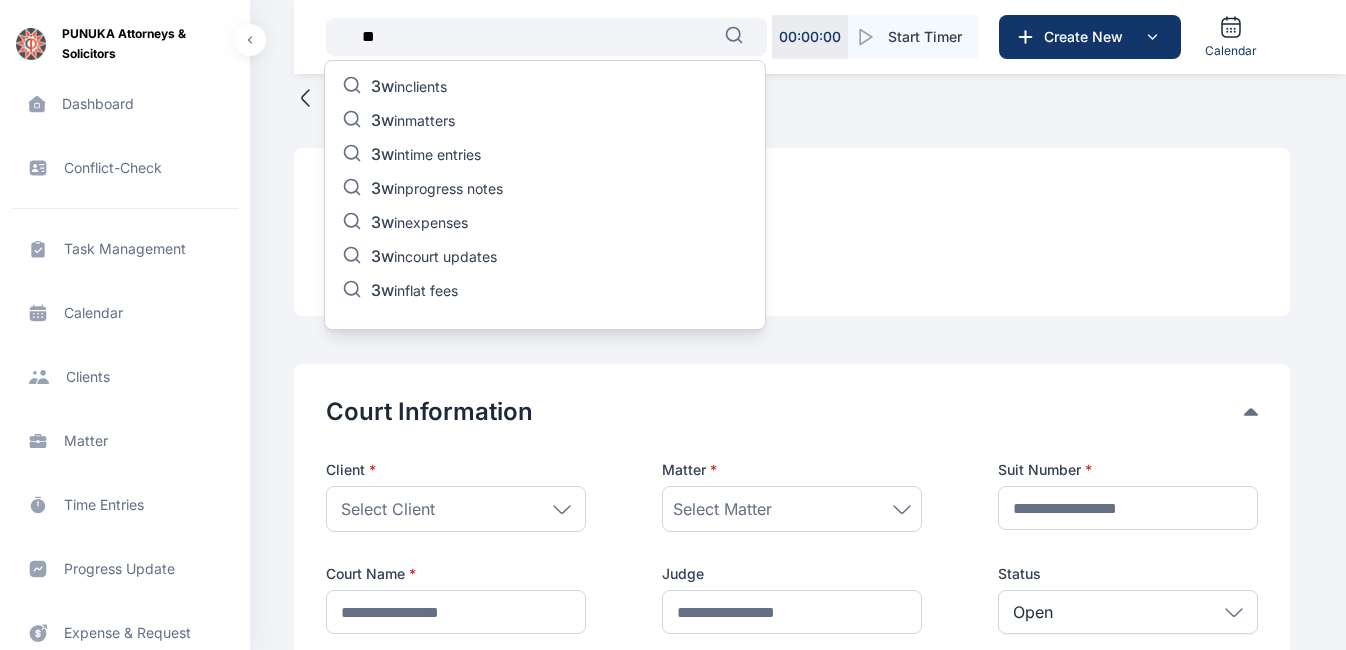 type on "*" 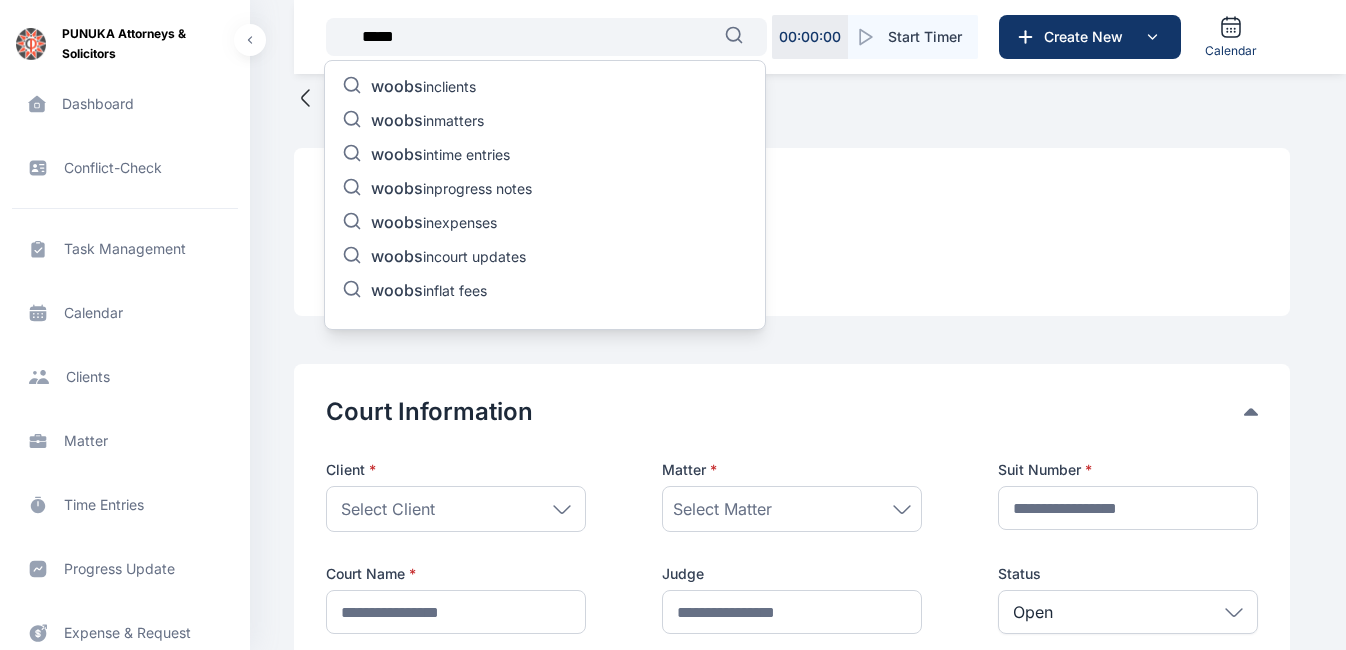 type on "*****" 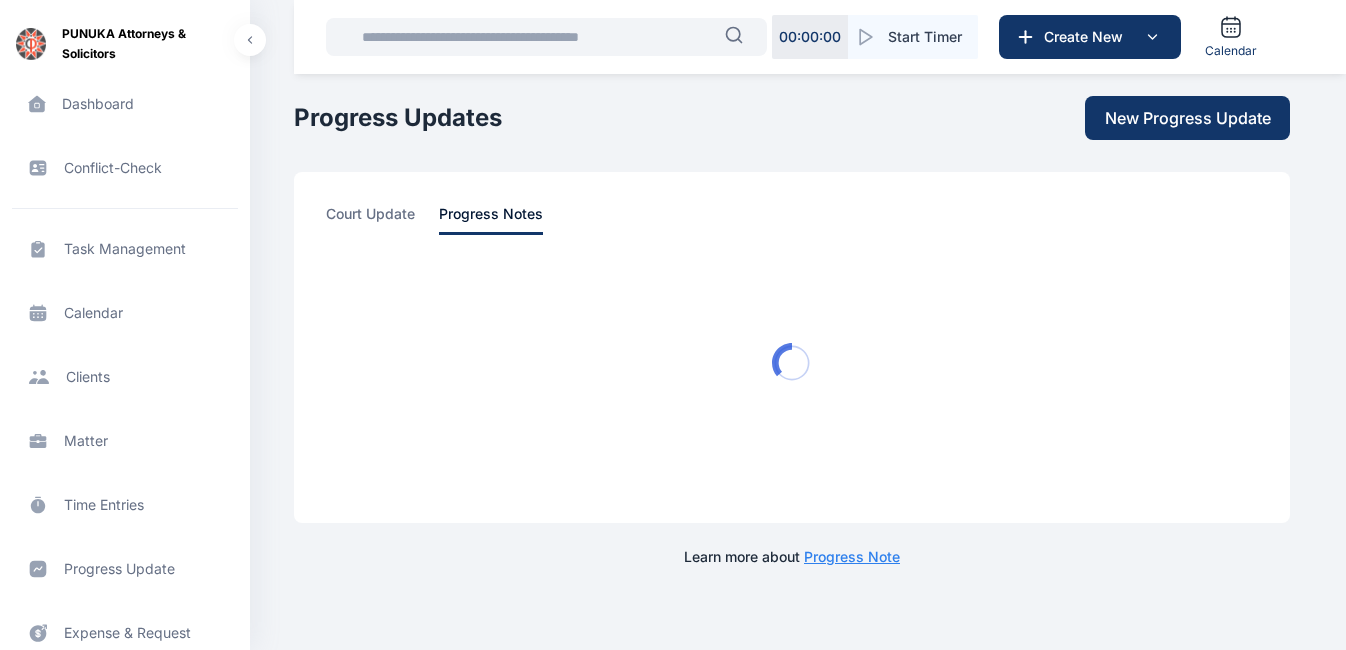 scroll, scrollTop: 0, scrollLeft: 0, axis: both 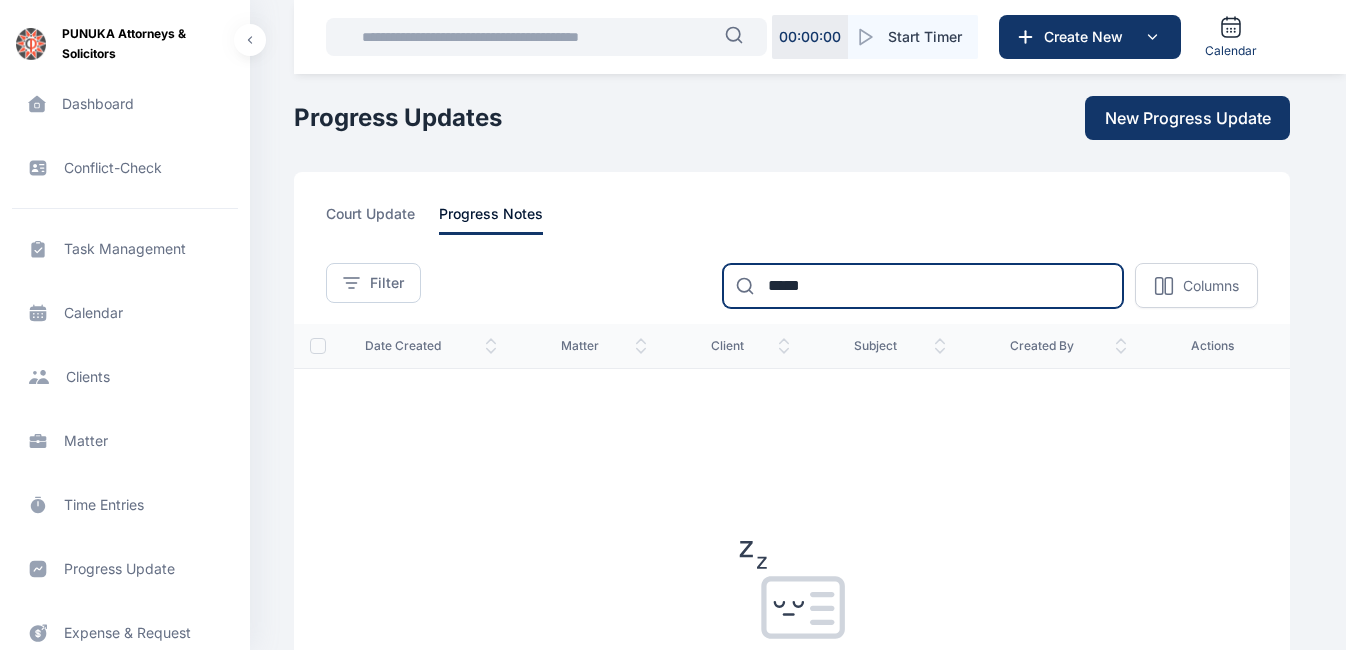 click on "*****" at bounding box center [923, 286] 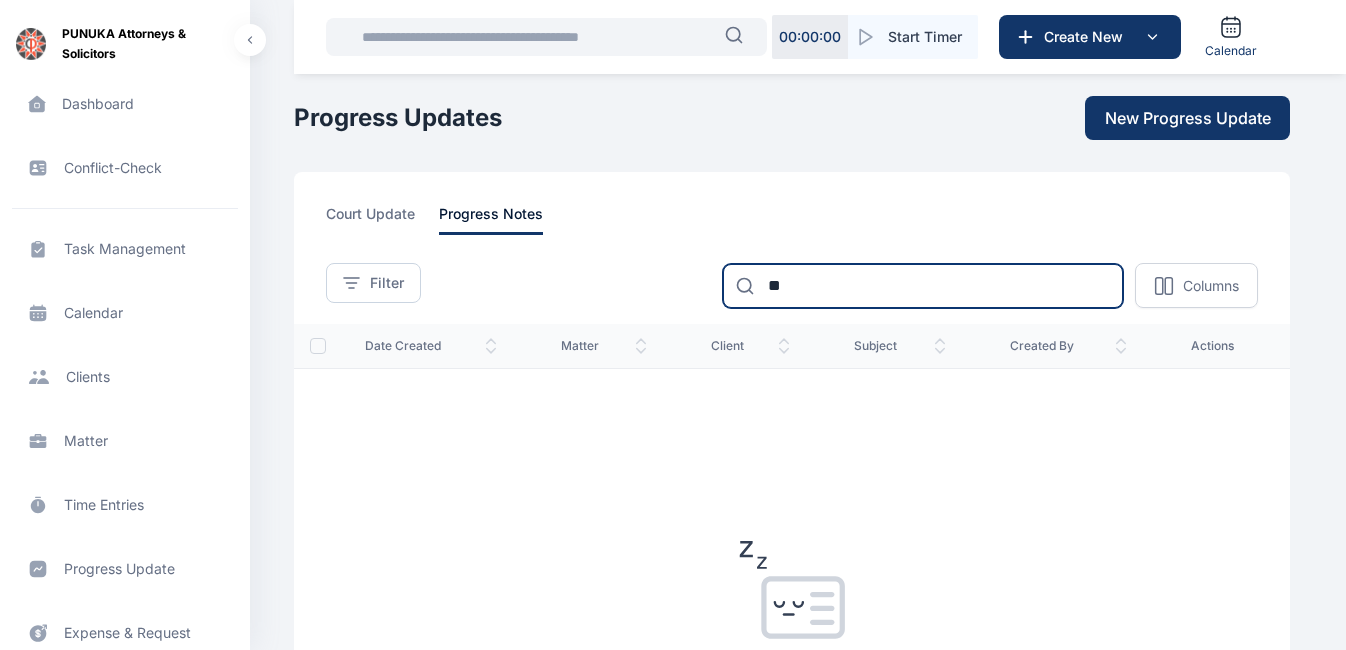 type on "*" 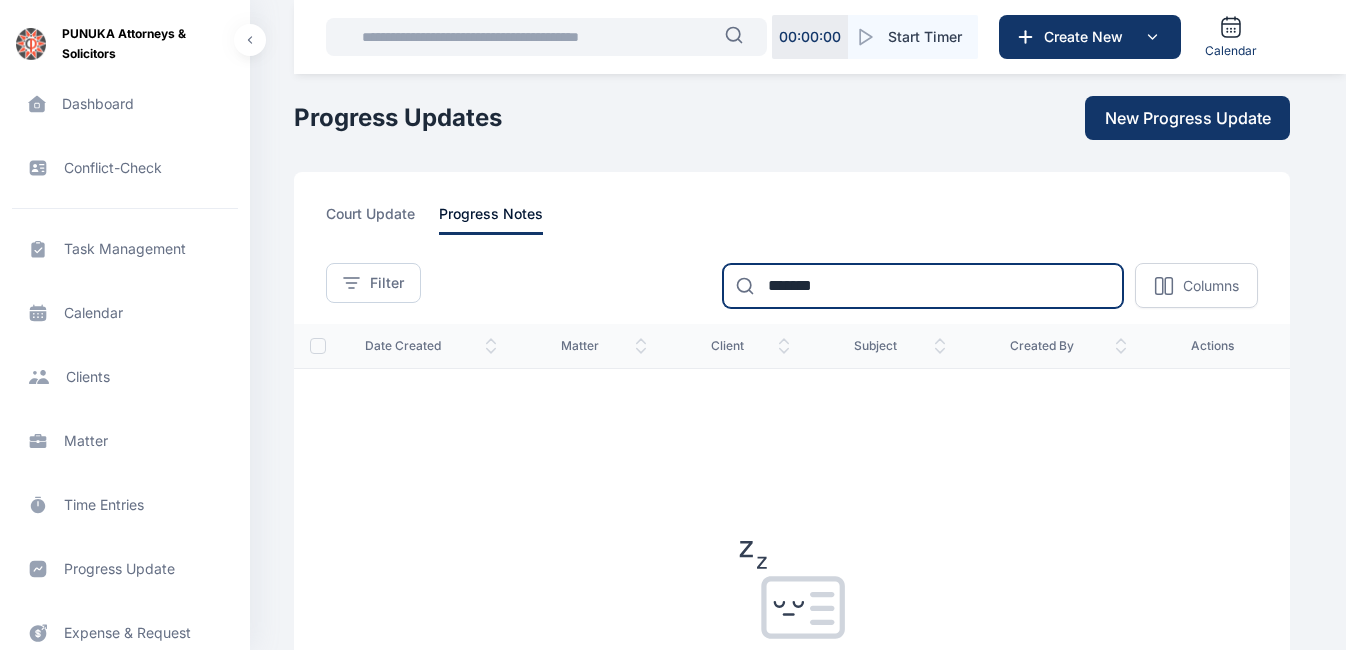 type on "*******" 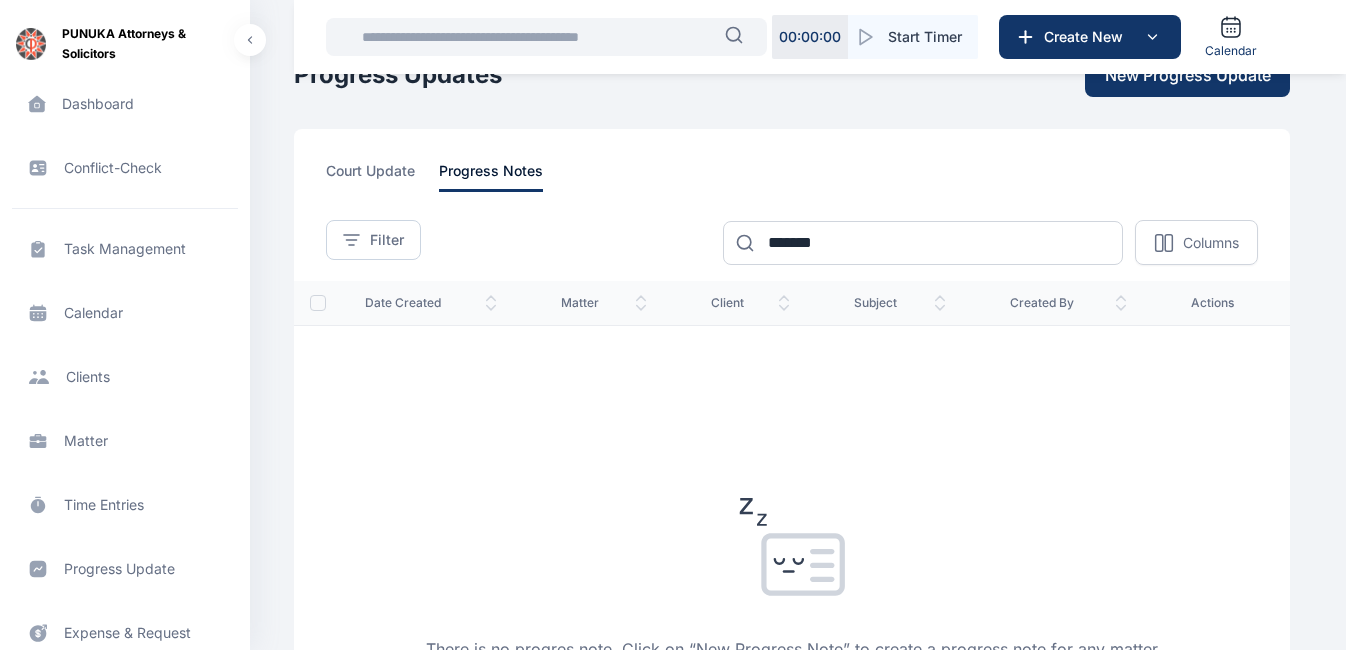 scroll, scrollTop: 44, scrollLeft: 0, axis: vertical 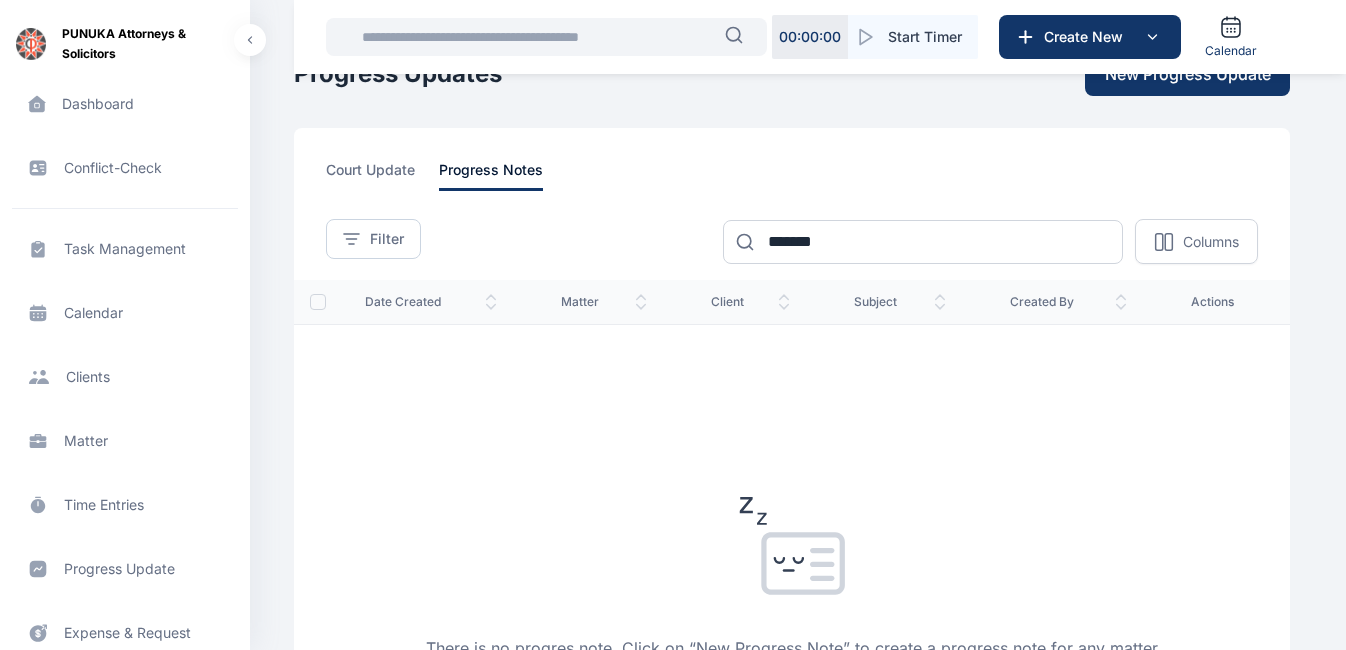 click at bounding box center (537, 37) 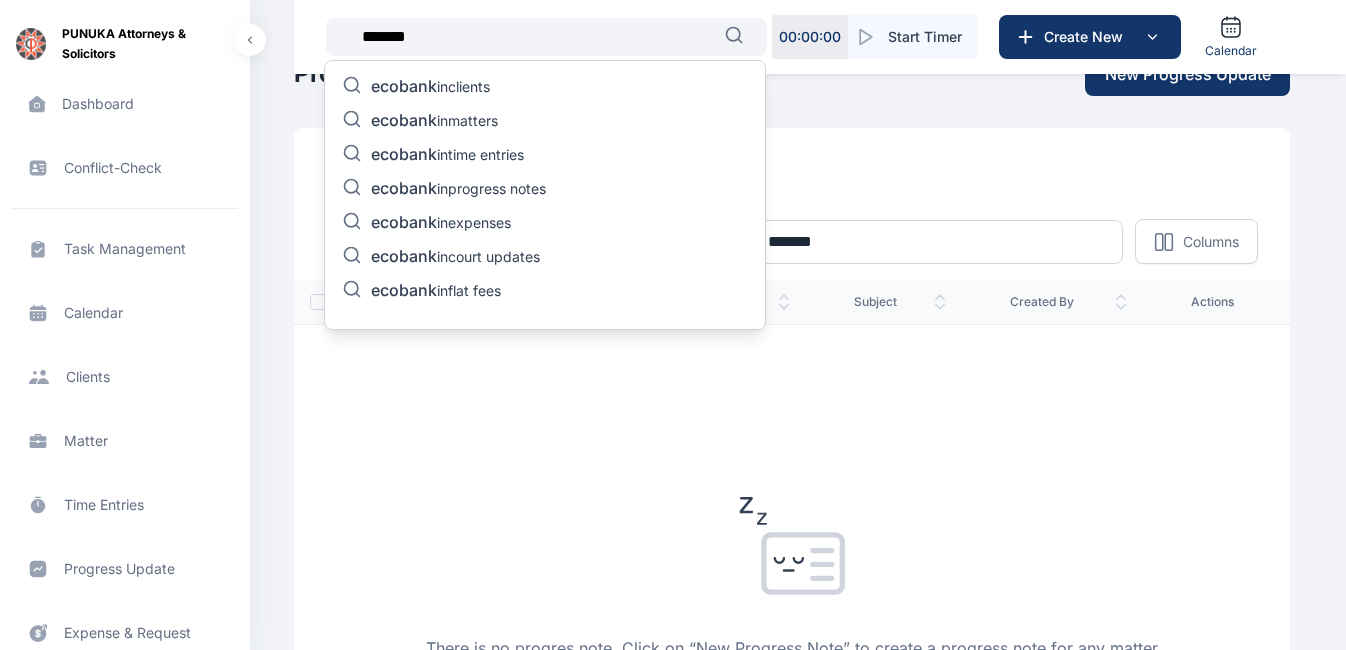 type on "*******" 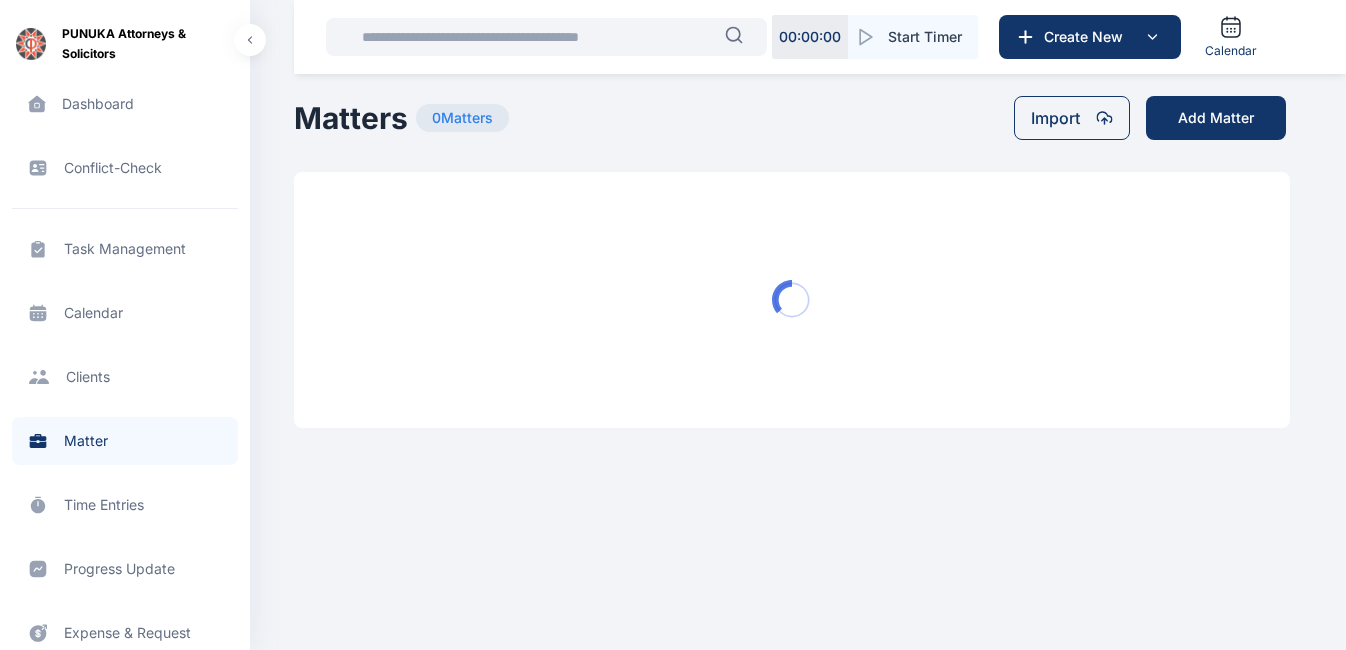 scroll, scrollTop: 0, scrollLeft: 0, axis: both 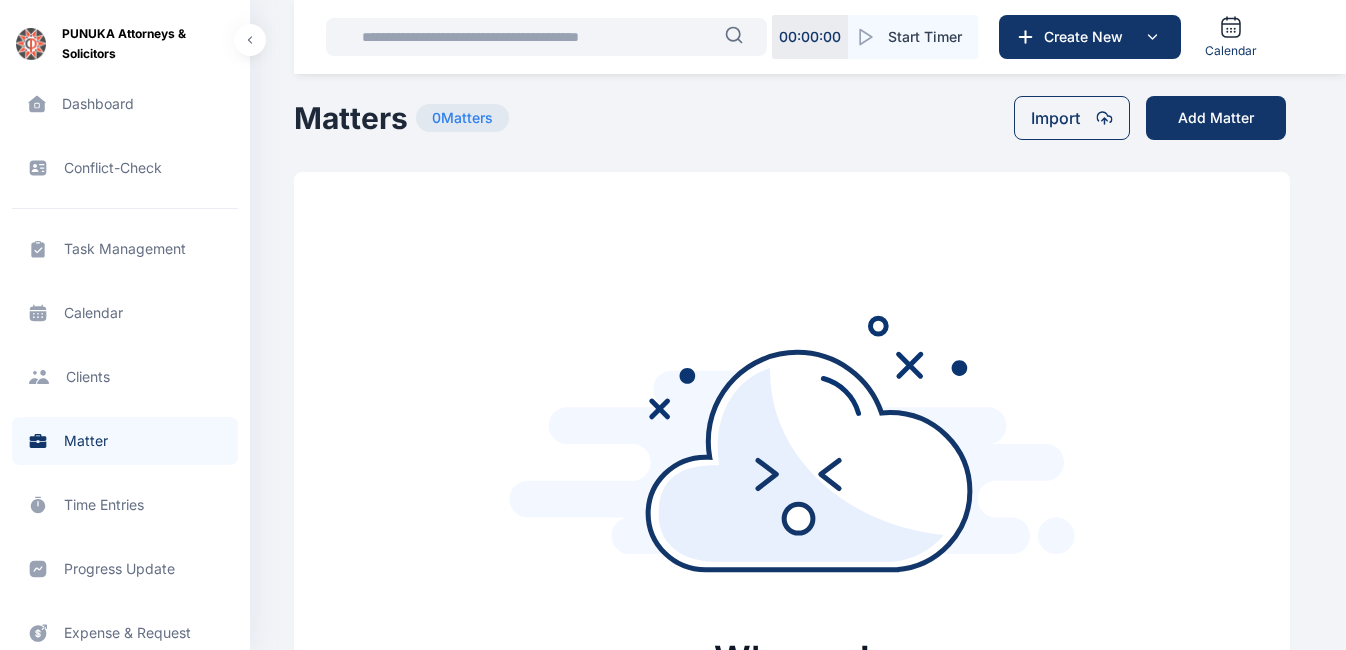 click at bounding box center [537, 37] 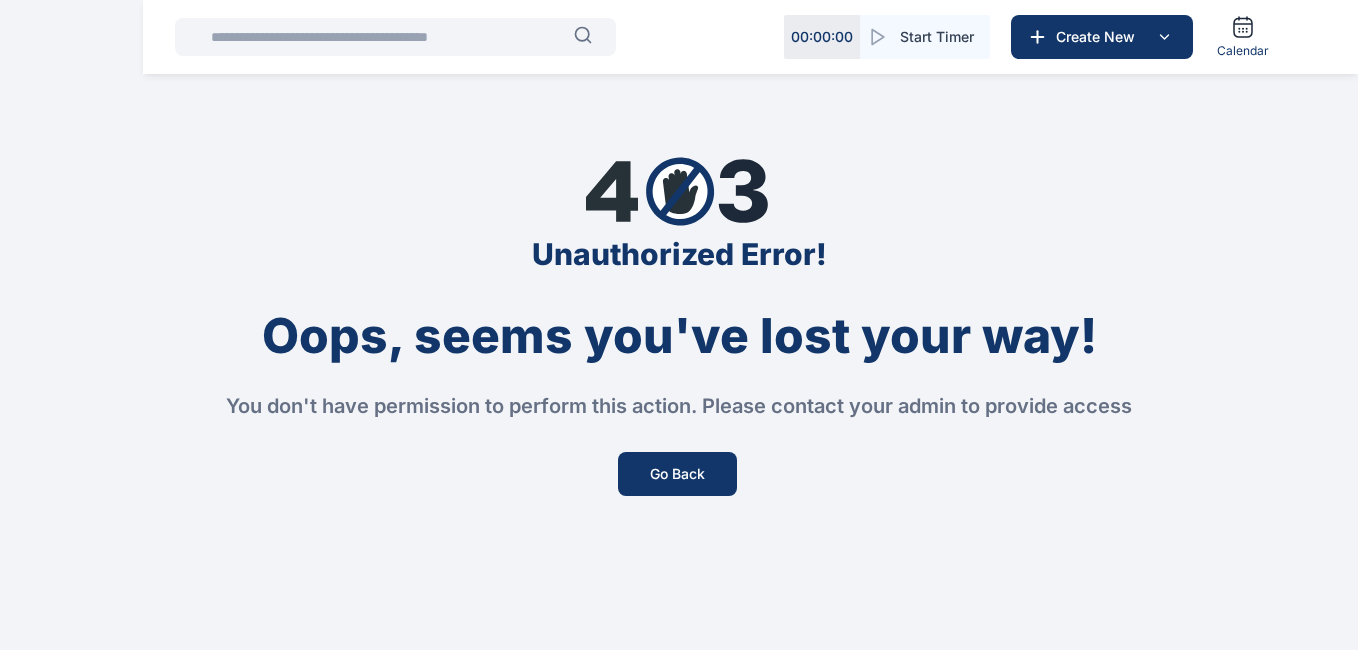 scroll, scrollTop: 0, scrollLeft: 0, axis: both 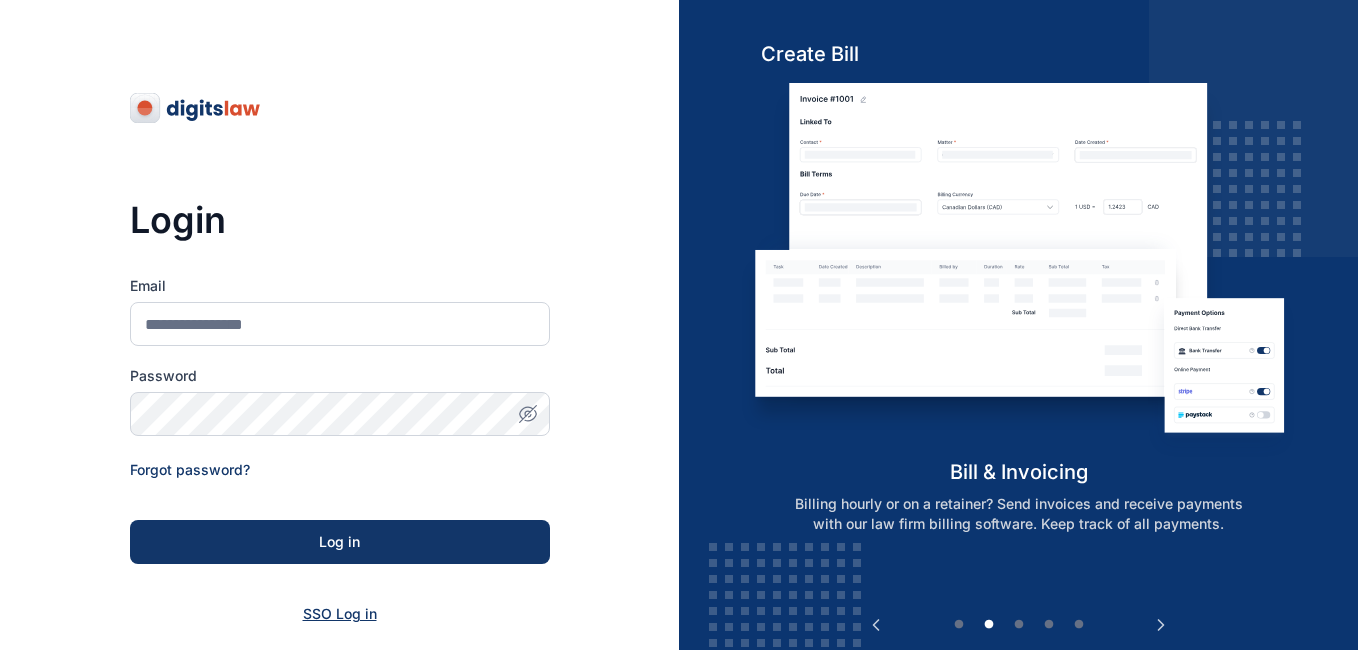 click on "SSO Log in" at bounding box center (340, 613) 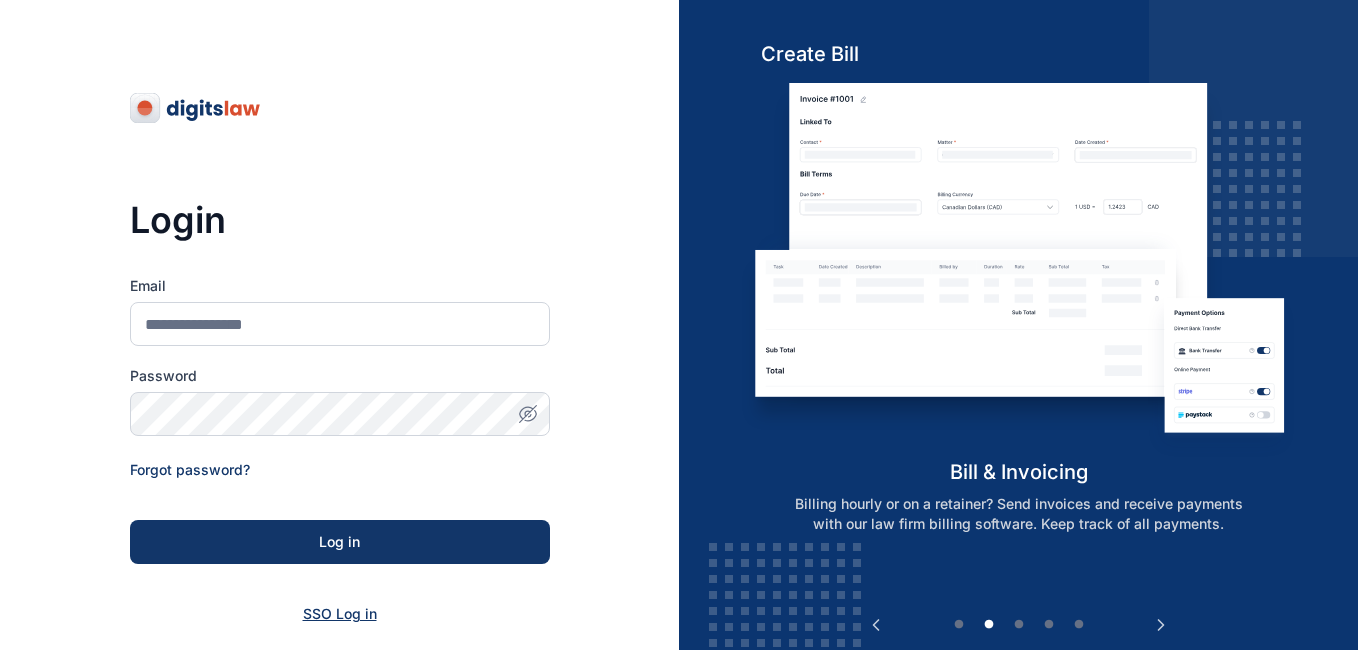 click on "SSO Log in" at bounding box center [340, 613] 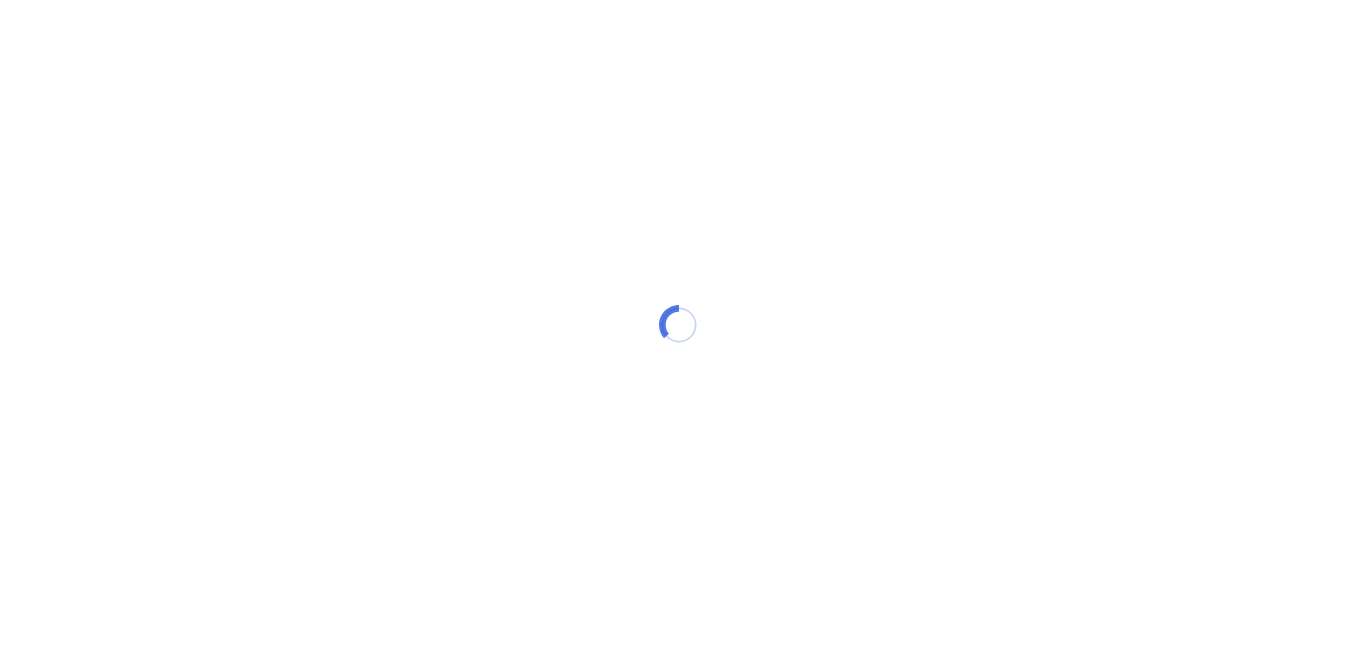scroll, scrollTop: 0, scrollLeft: 0, axis: both 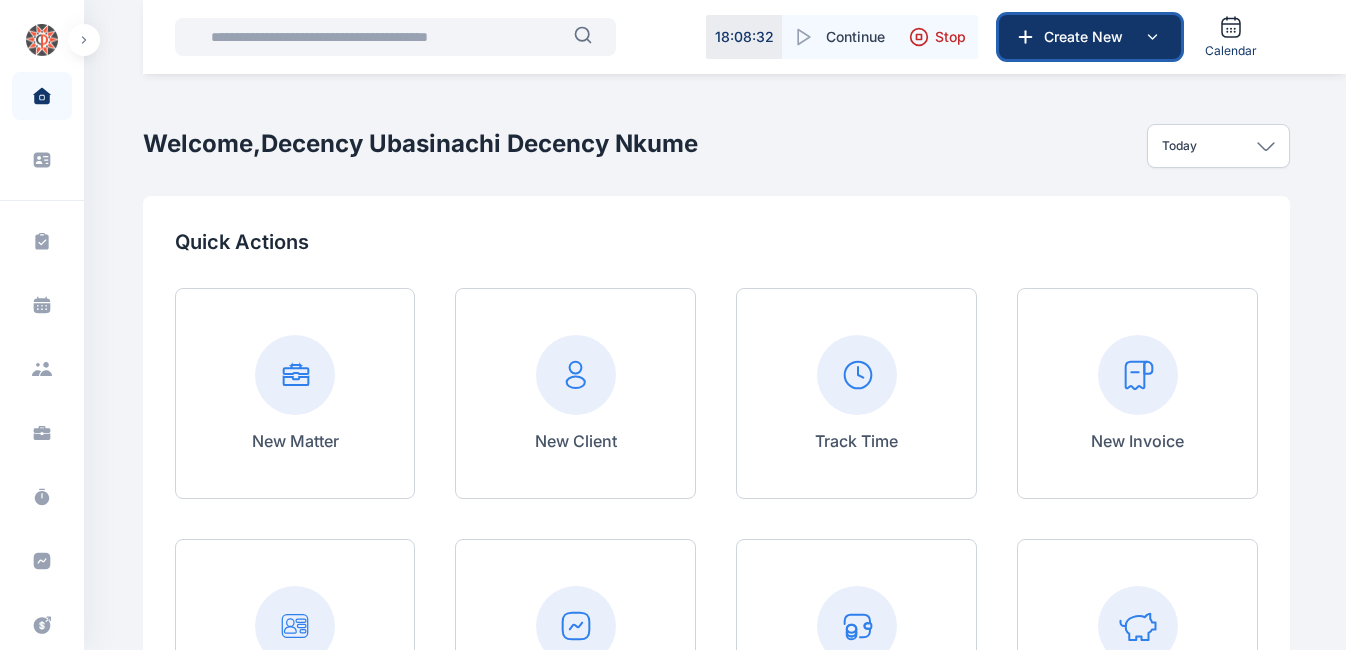 drag, startPoint x: 1082, startPoint y: 42, endPoint x: 599, endPoint y: 67, distance: 483.64658 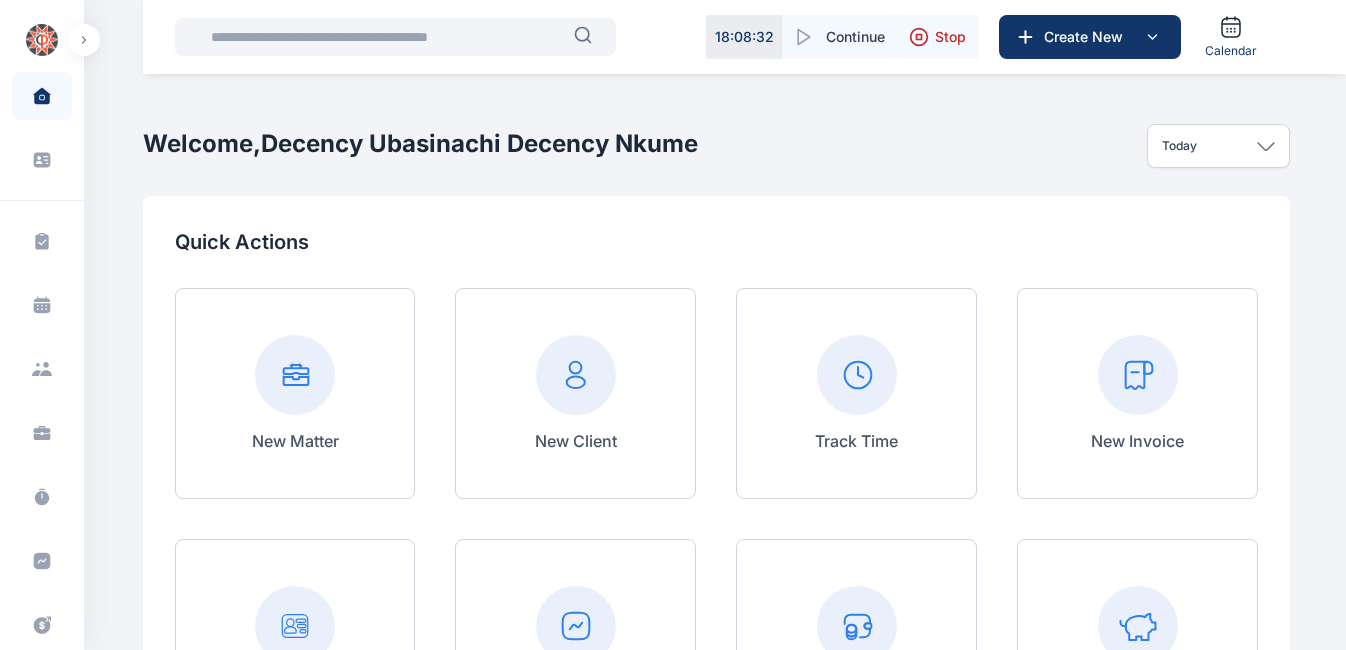 click at bounding box center [386, 37] 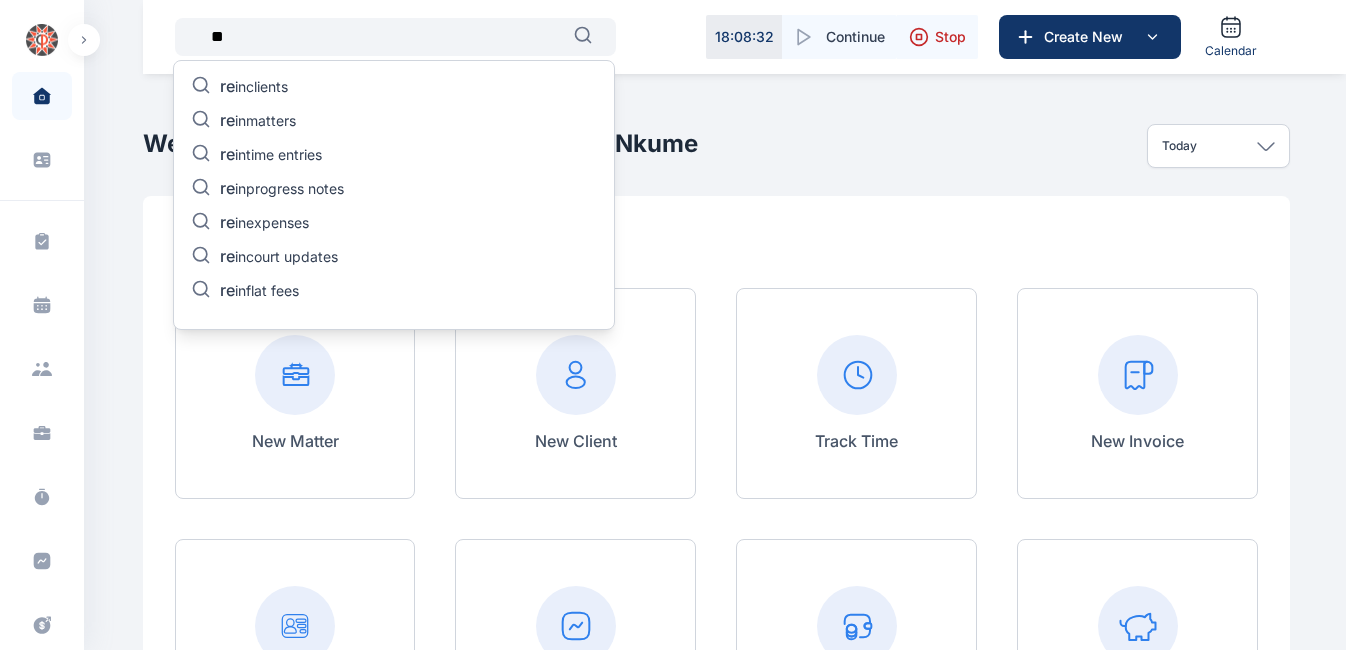 type on "*" 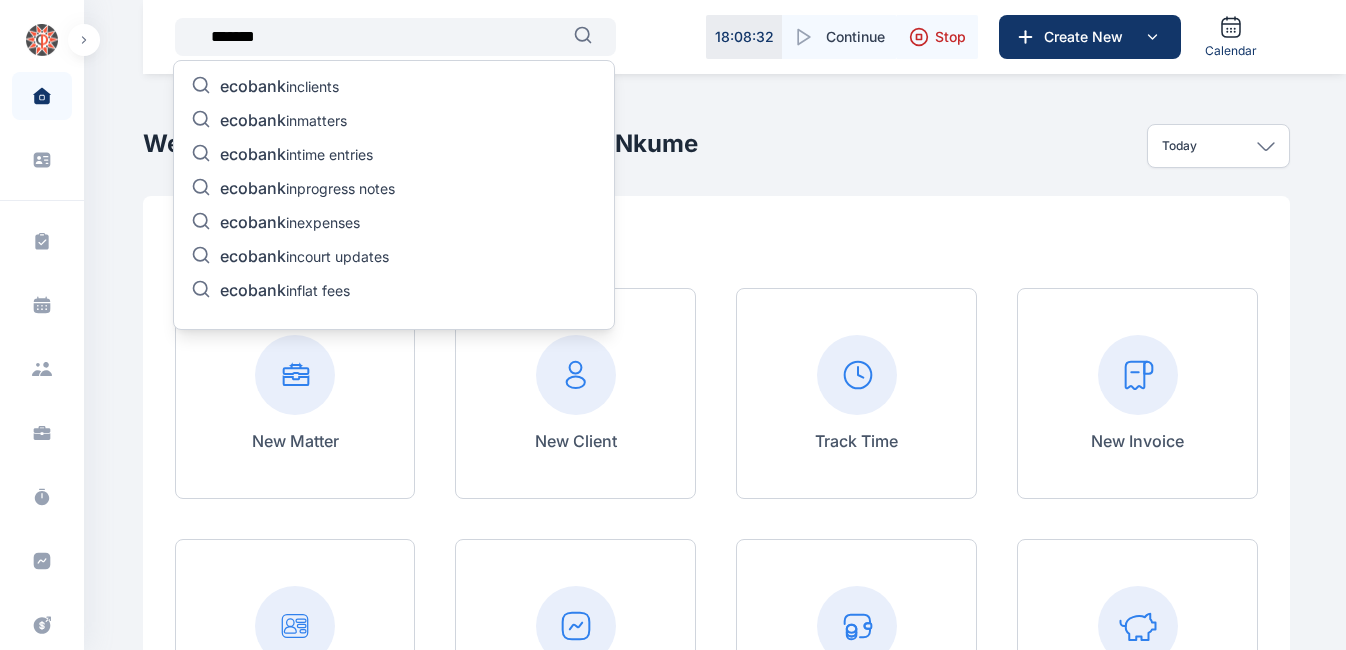 type on "*******" 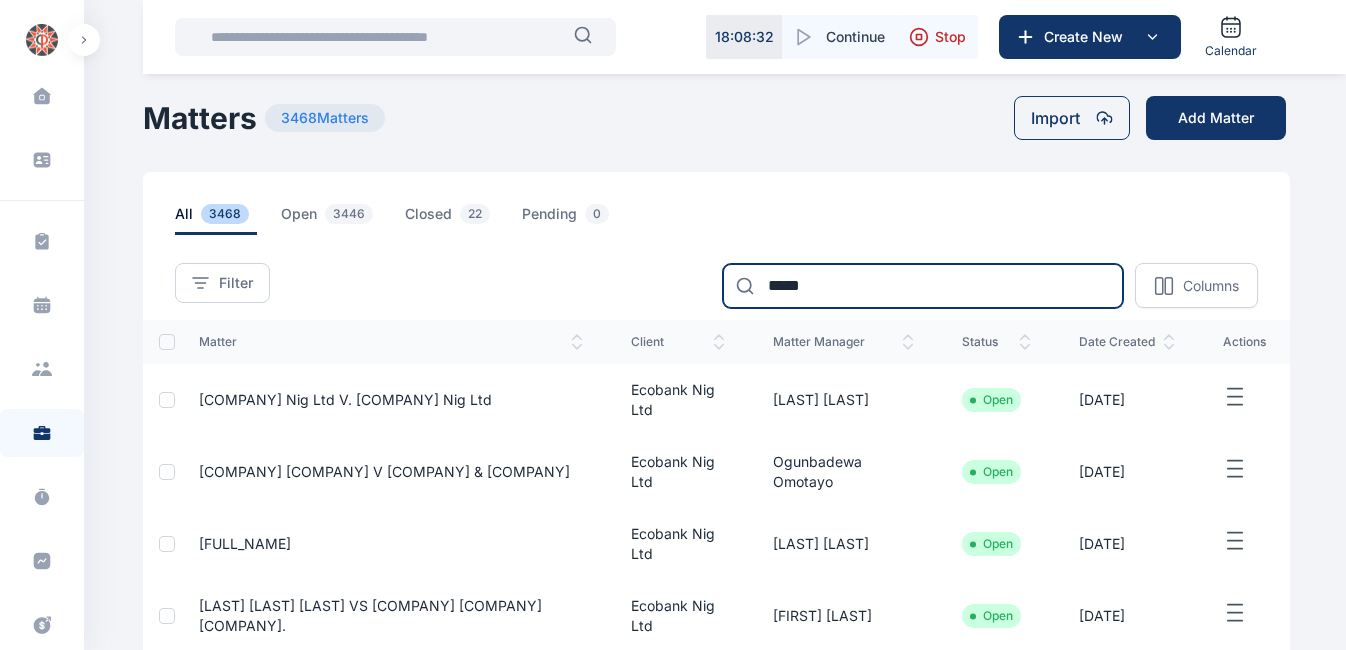 type on "*****" 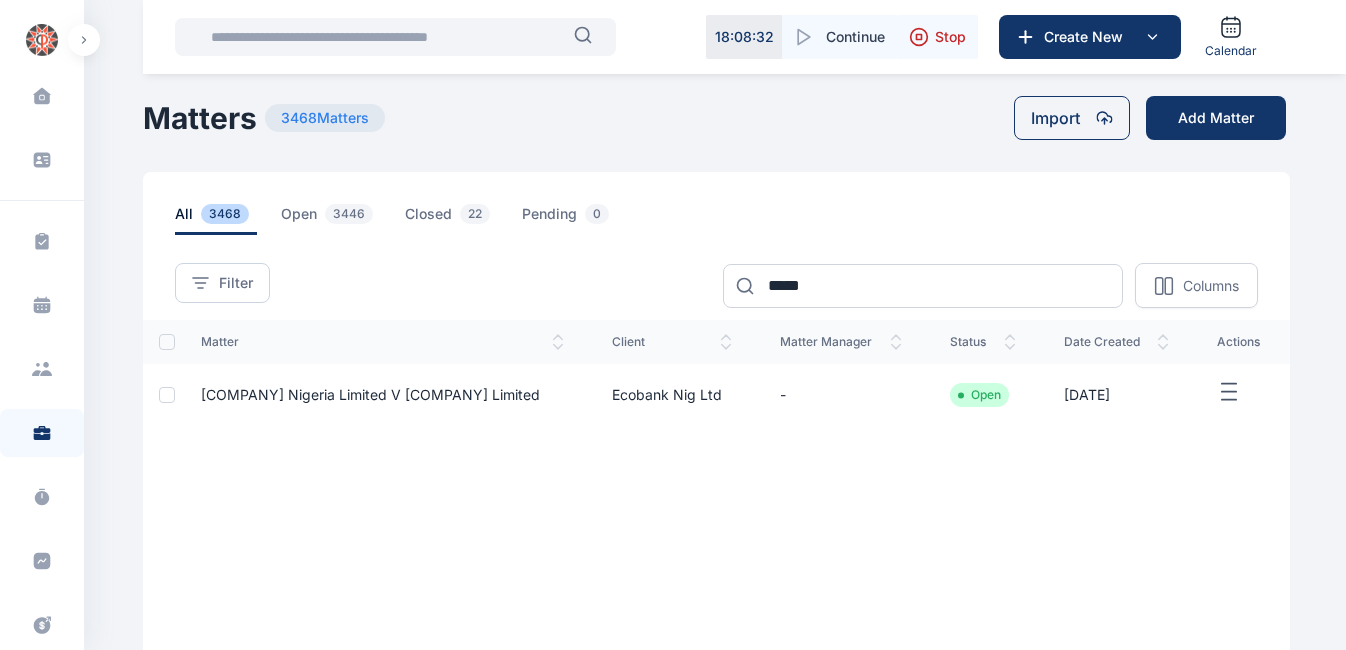 click on "[COMPANY] Nigeria Limited V [COMPANY] Limited" at bounding box center (383, 395) 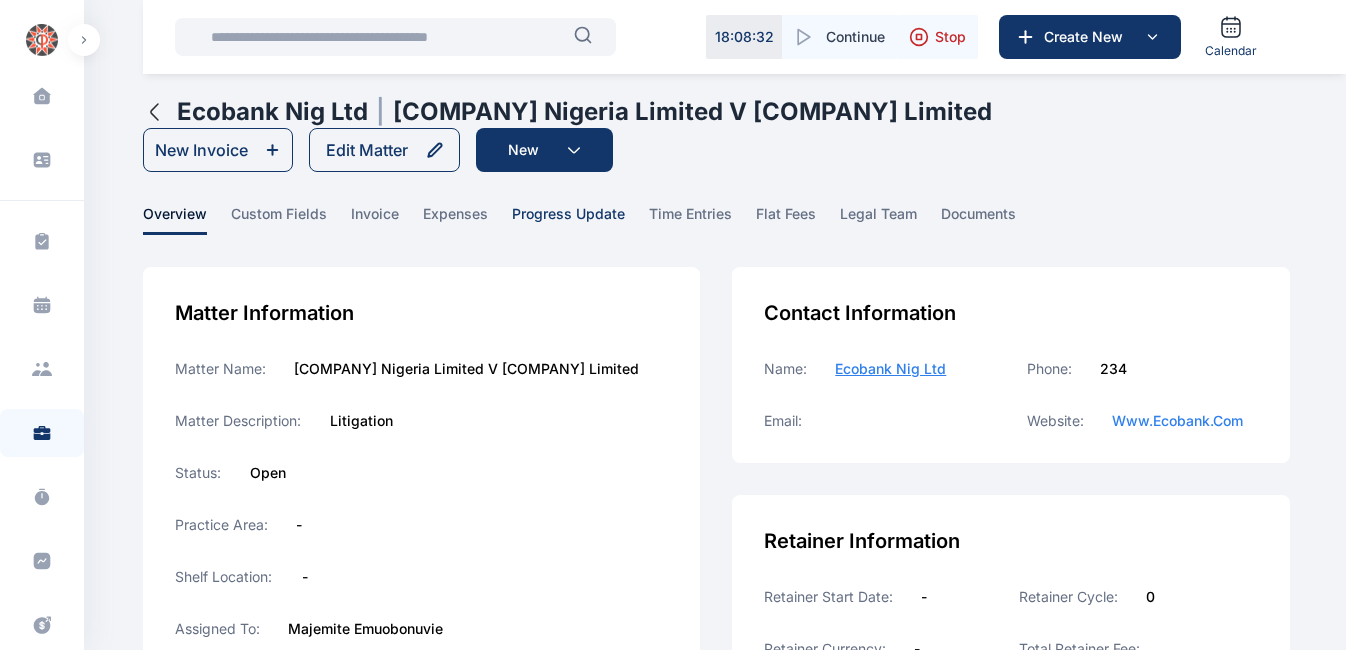 click on "progress update" at bounding box center (568, 219) 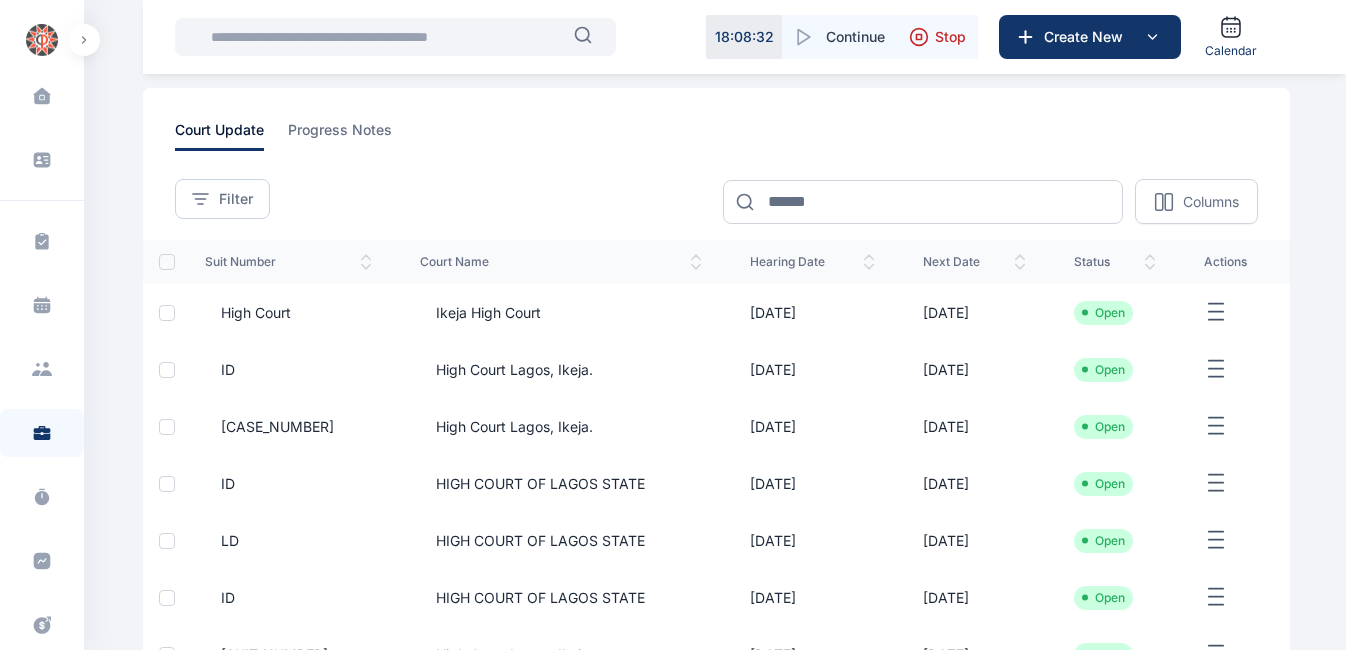 scroll, scrollTop: 180, scrollLeft: 0, axis: vertical 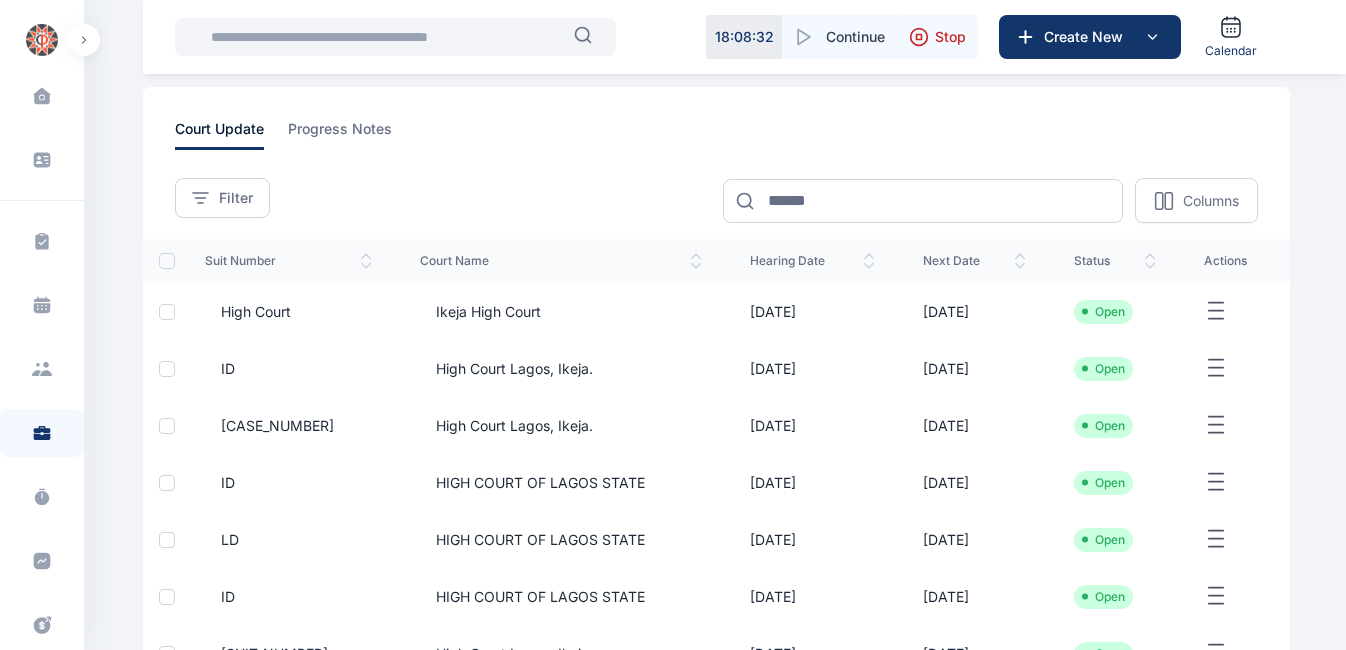 click at bounding box center (386, 37) 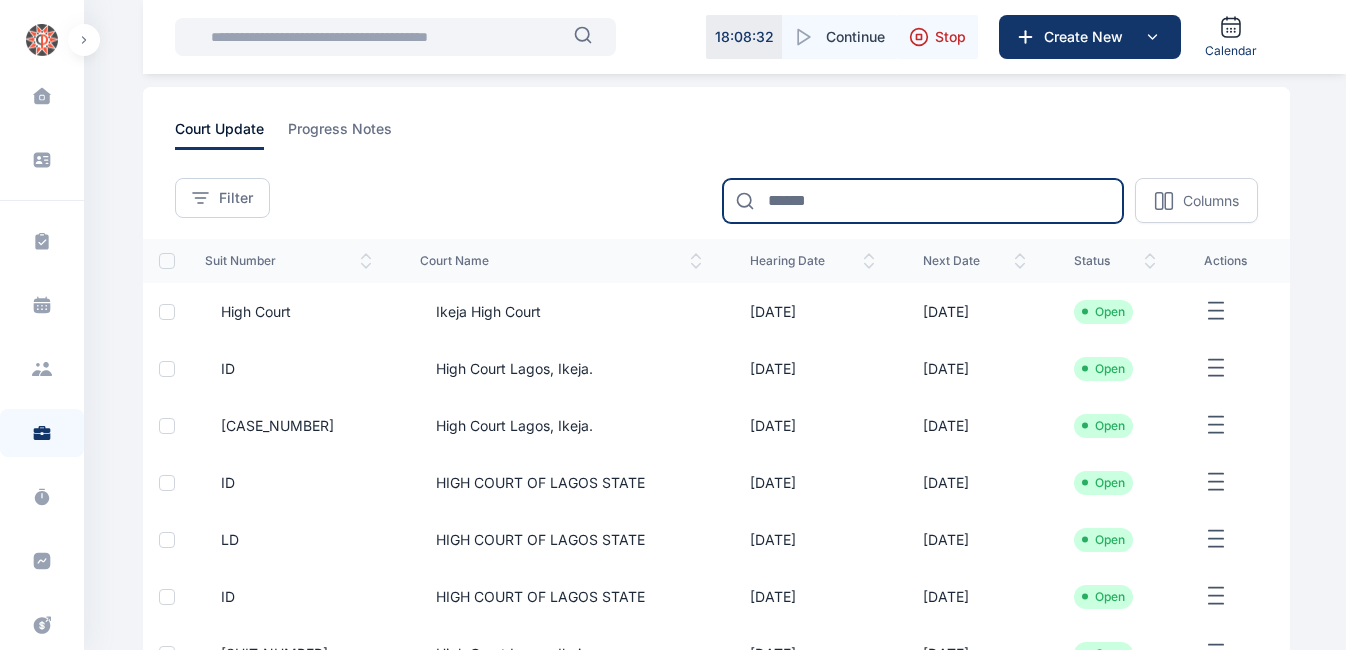 click at bounding box center (923, 201) 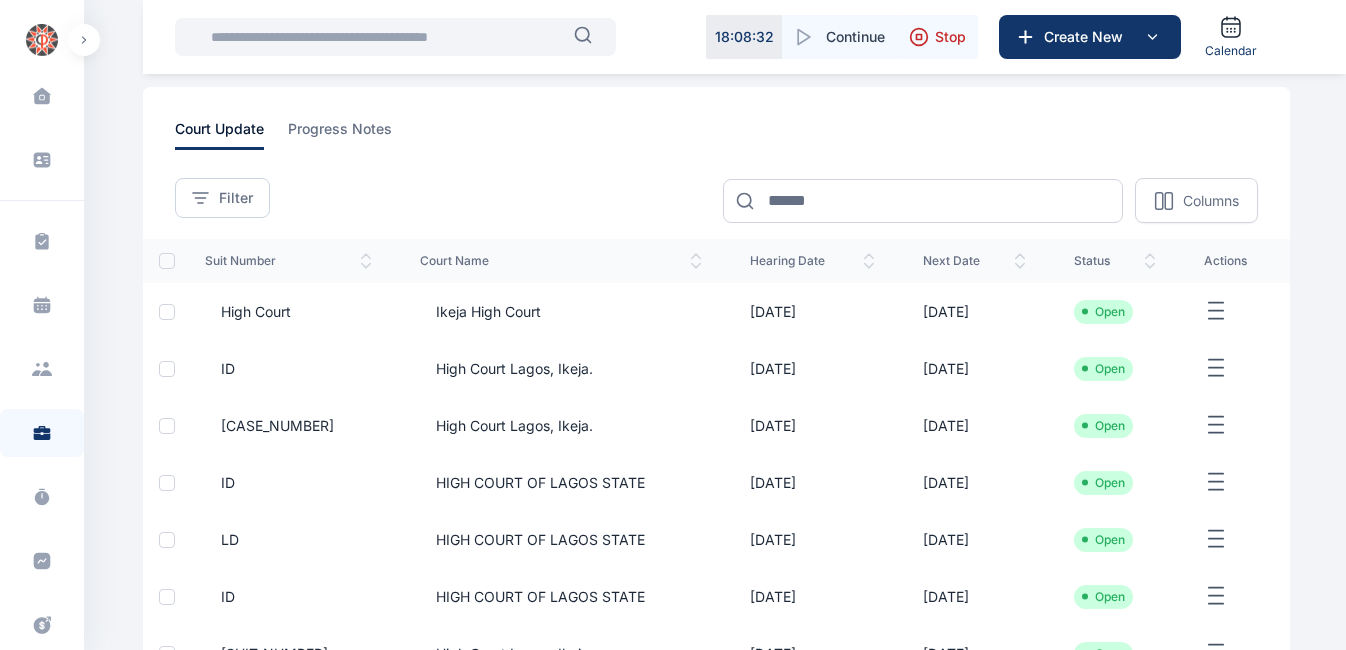 click at bounding box center (386, 37) 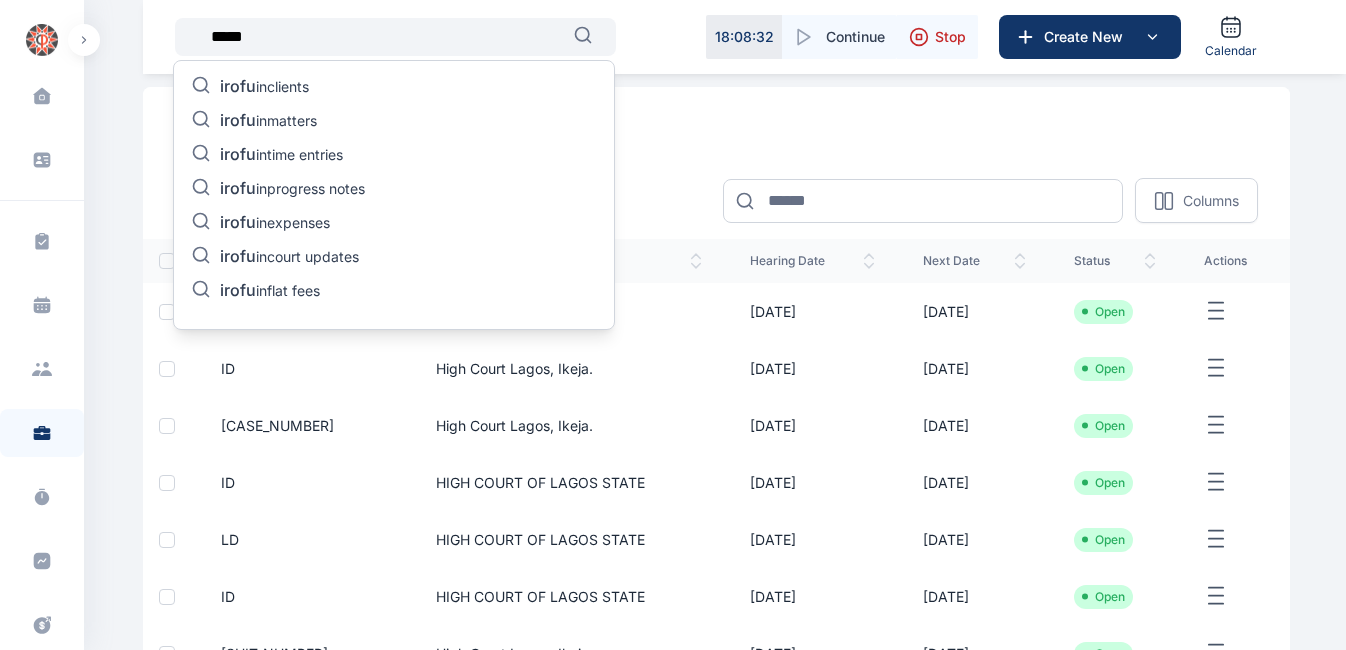 type on "*****" 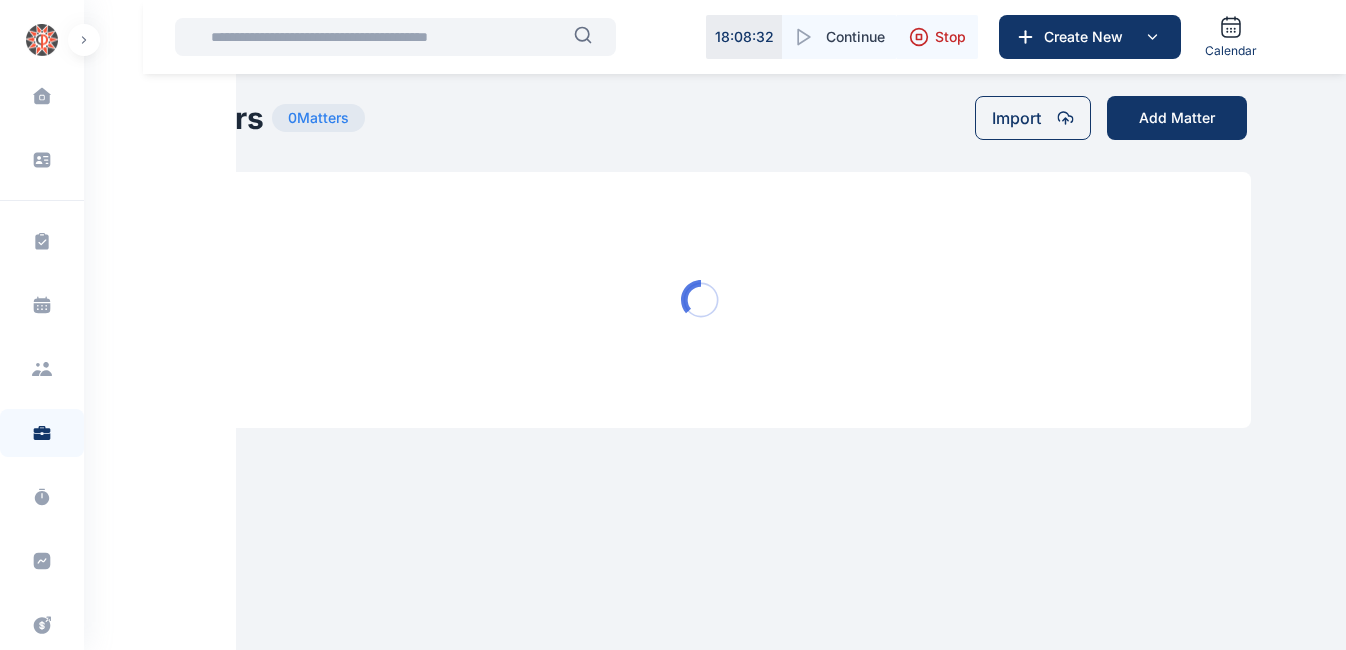 scroll, scrollTop: 0, scrollLeft: 0, axis: both 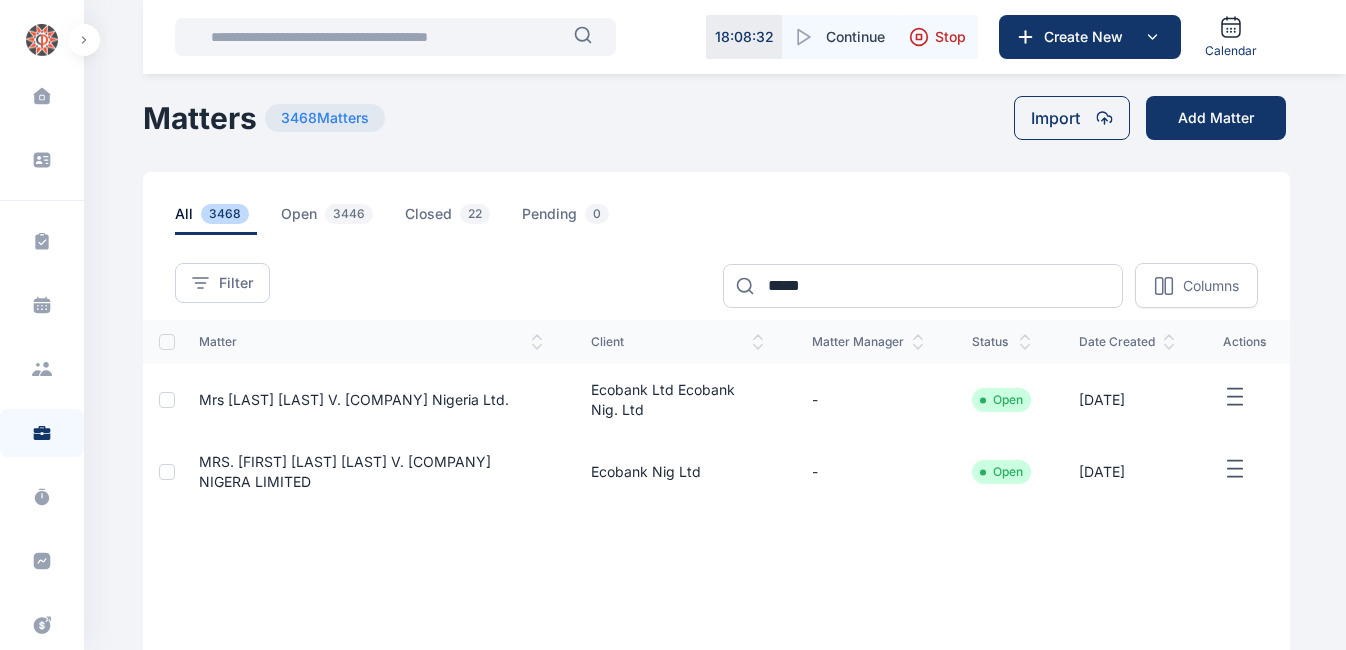 click on "Mrs [LAST] [LAST] v. [COMPANY] Nigeria Ltd." at bounding box center [354, 399] 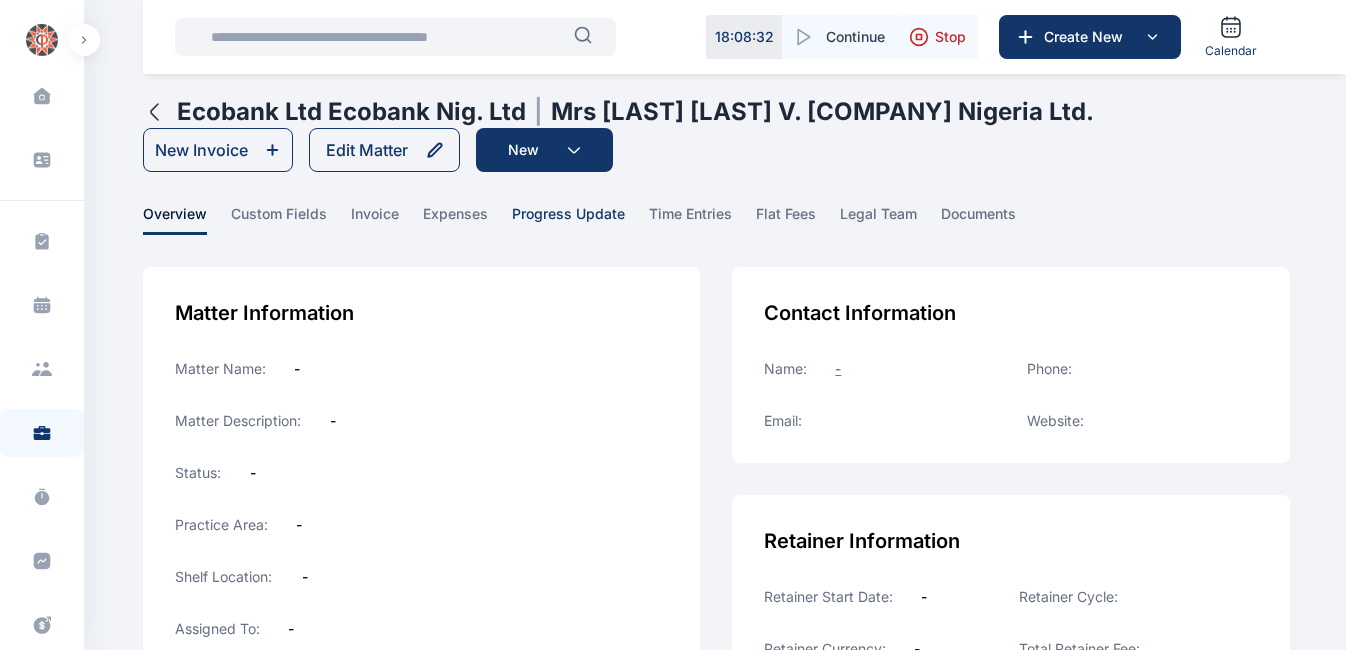 click on "progress update" at bounding box center [568, 219] 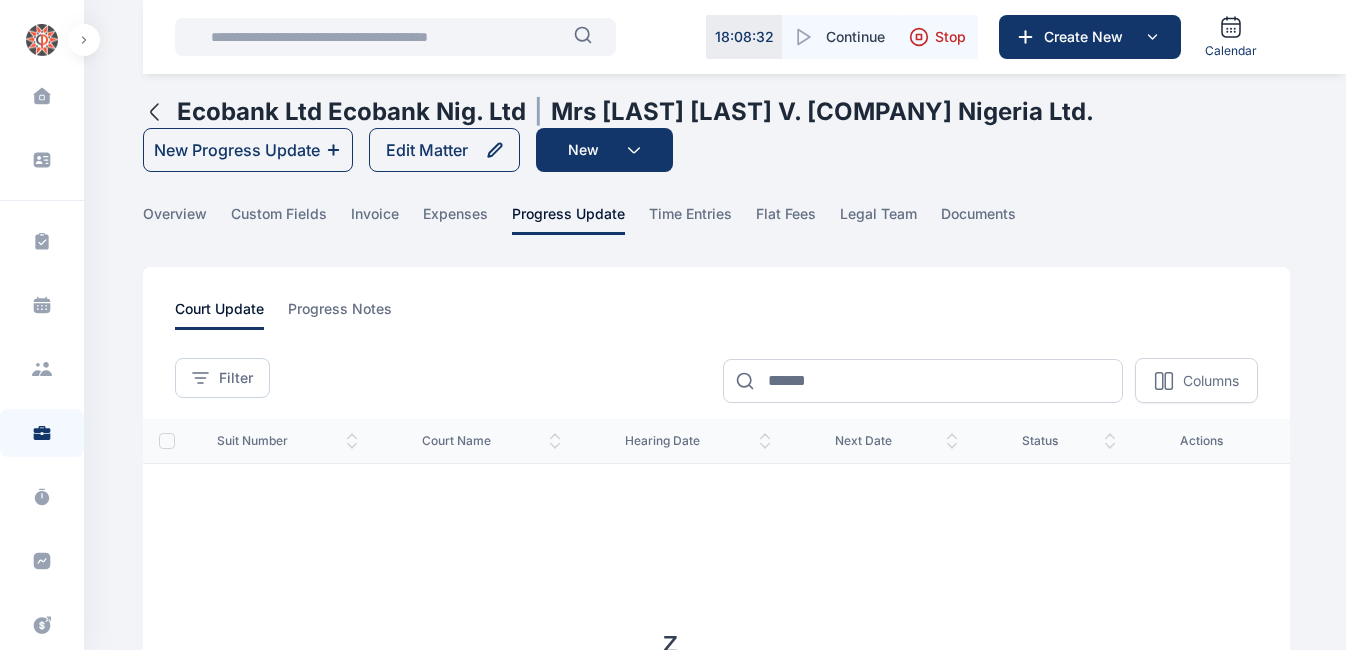 click 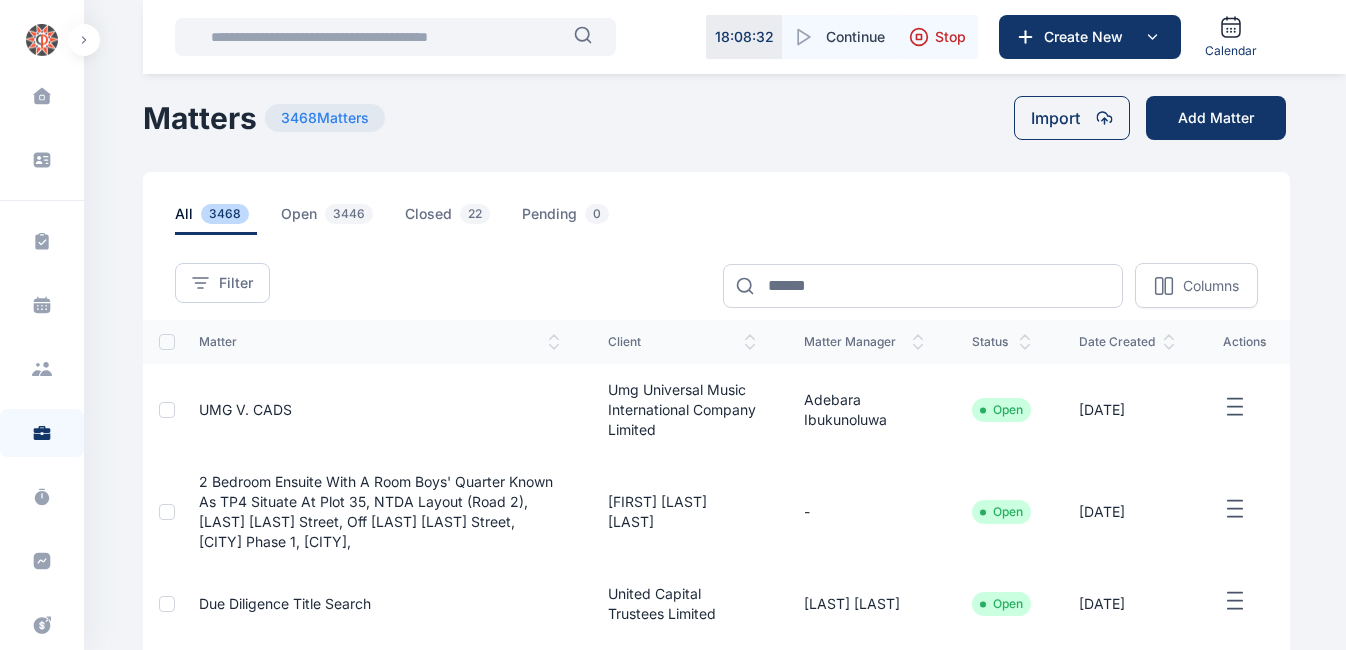 scroll, scrollTop: 17, scrollLeft: 0, axis: vertical 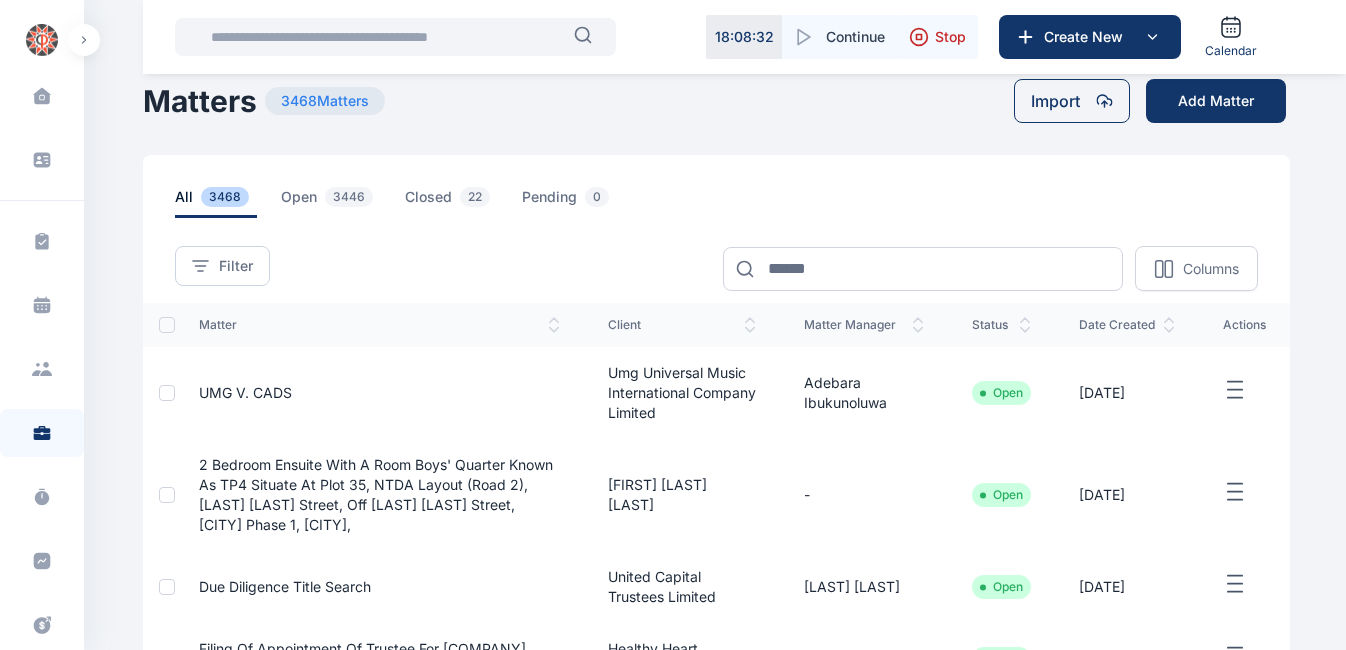 click at bounding box center (386, 37) 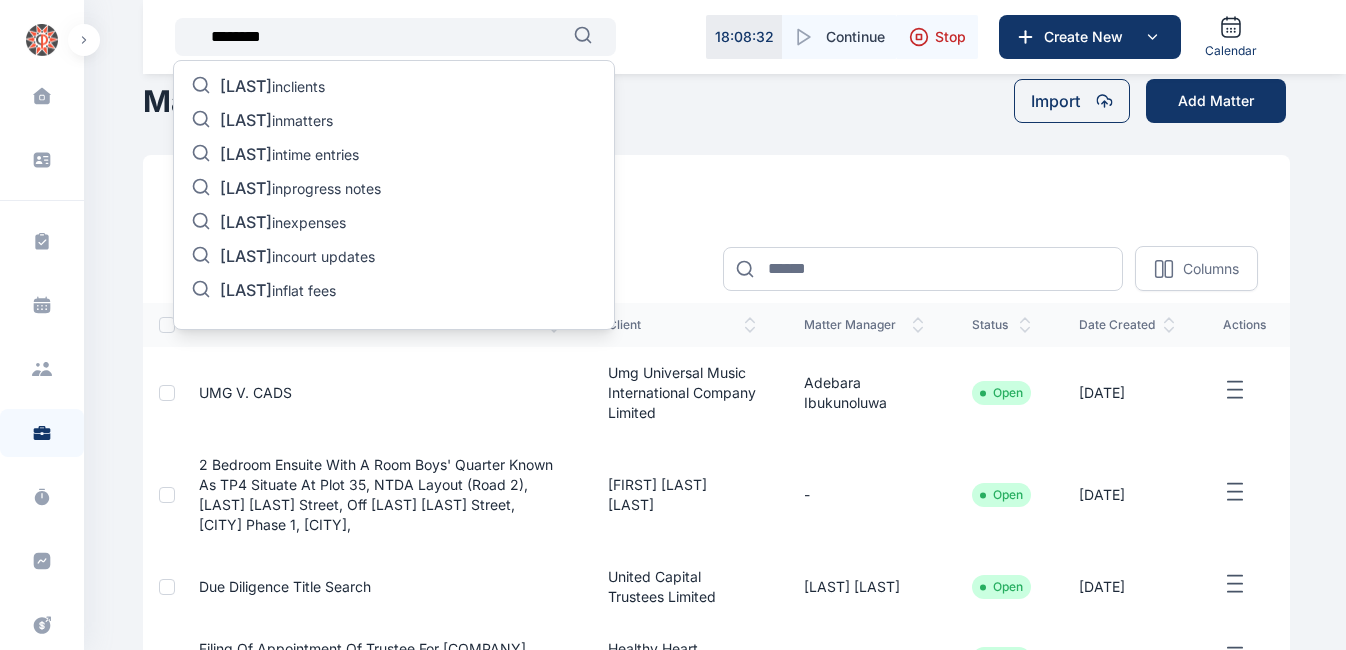 type on "********" 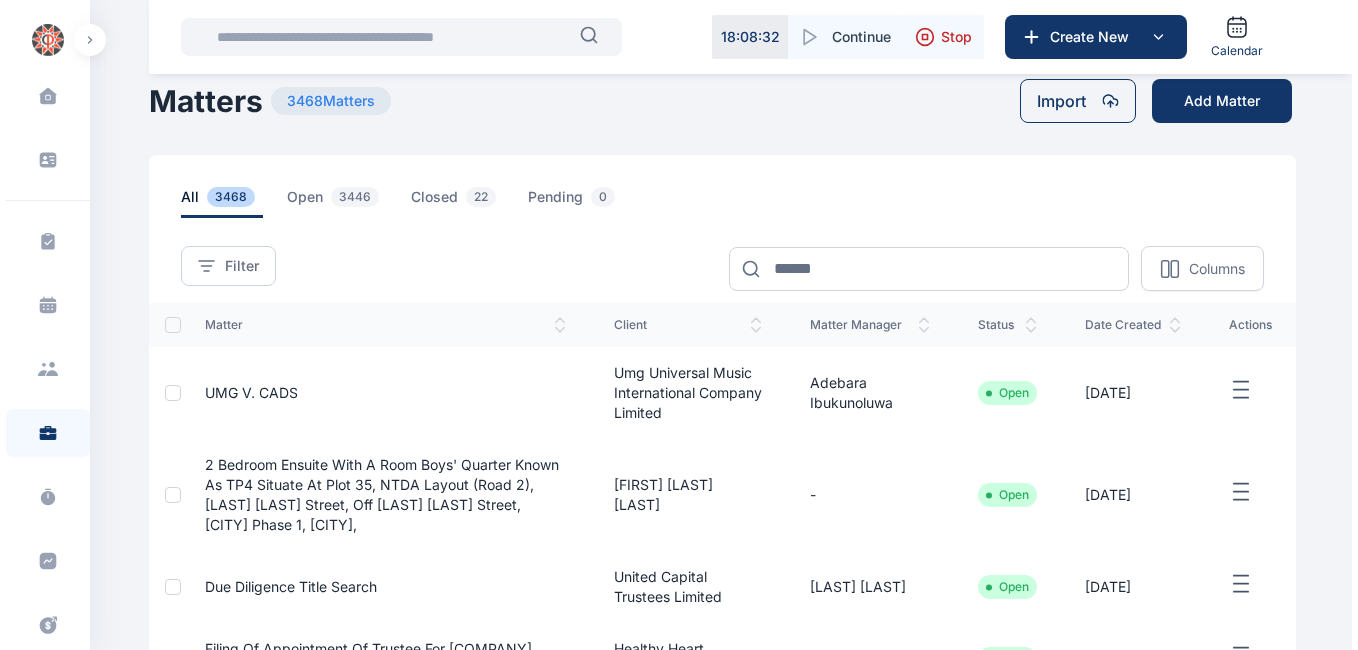 scroll, scrollTop: 0, scrollLeft: 0, axis: both 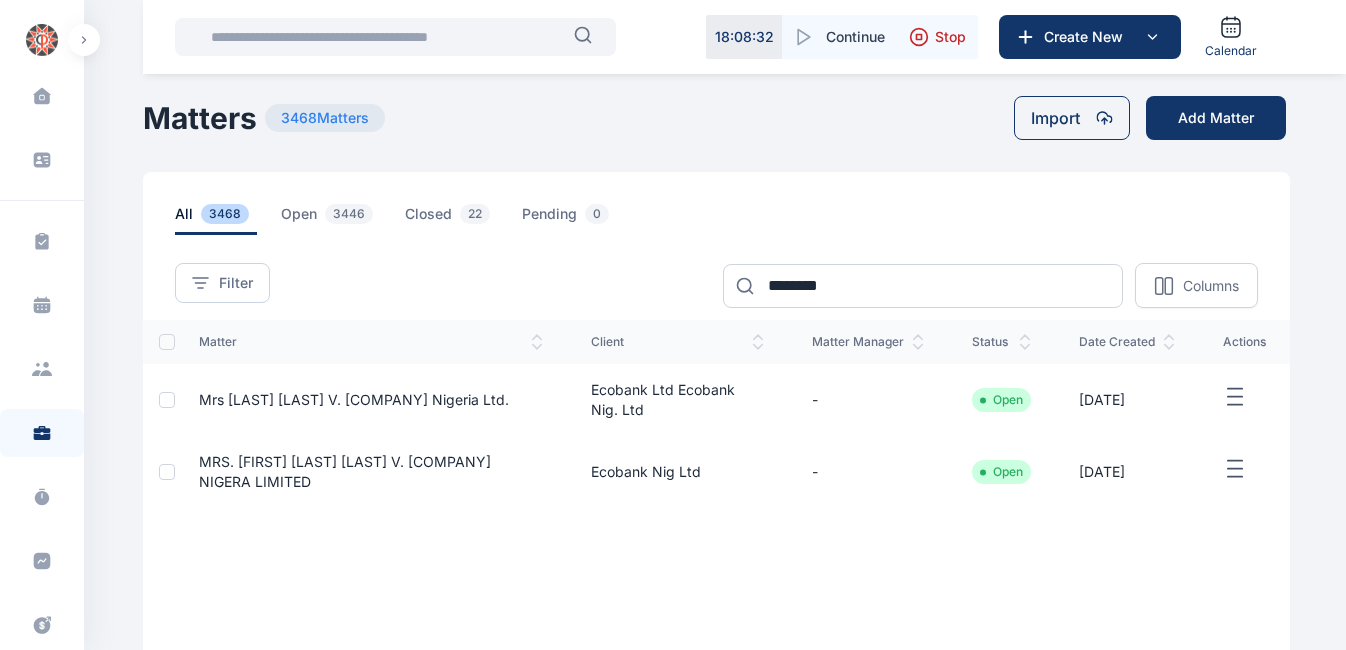 click on "MRS. [FIRST] [LAST] [LAST] V. [COMPANY] NIGERA LIMITED" at bounding box center [371, 472] 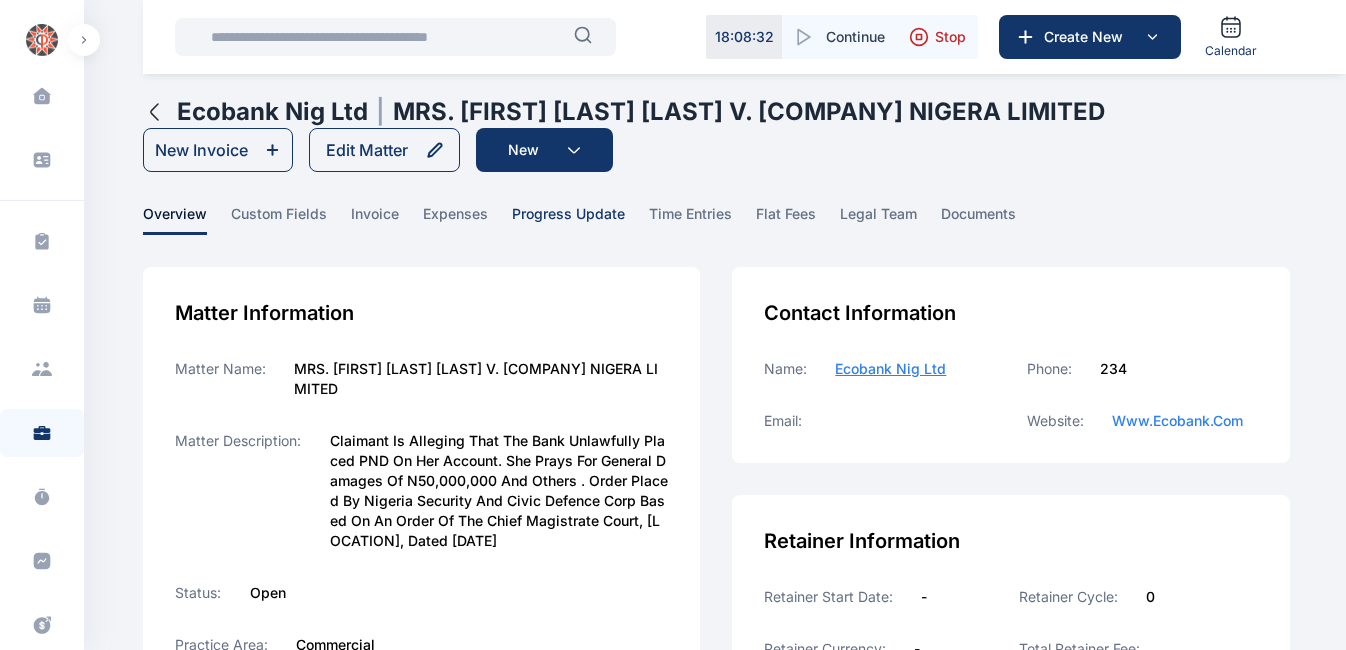 click on "progress update" at bounding box center [568, 219] 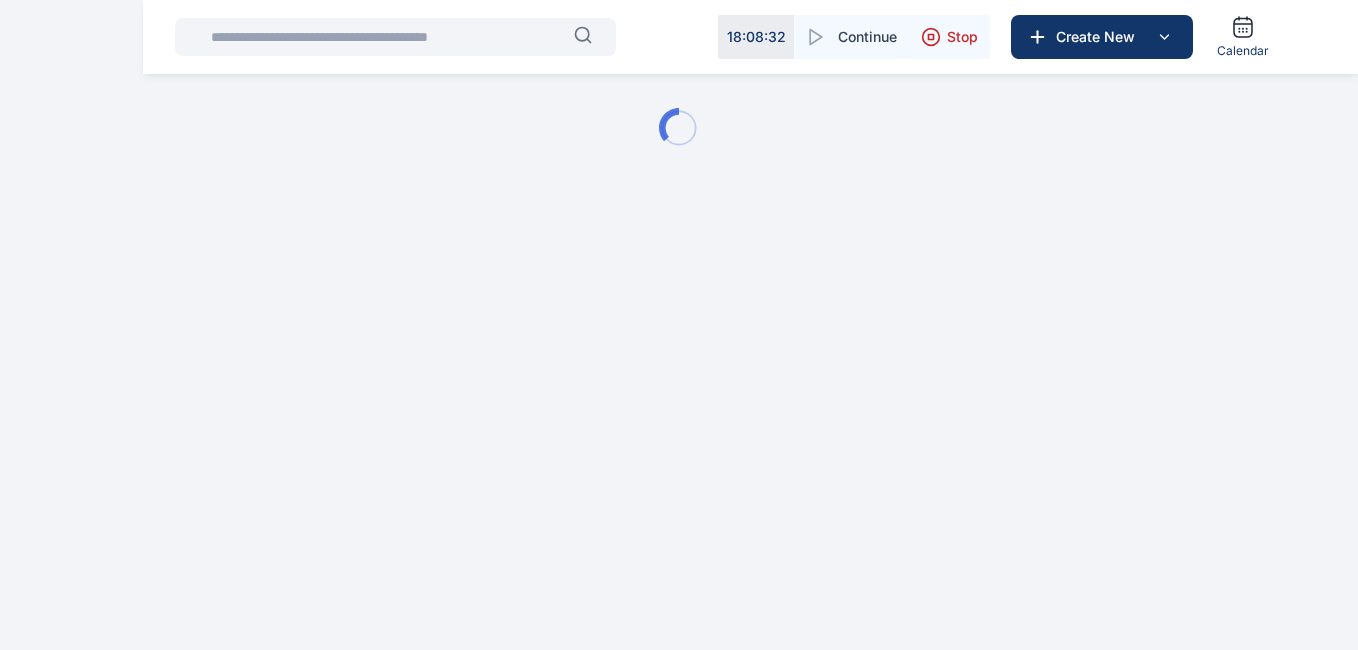 click at bounding box center (679, 128) 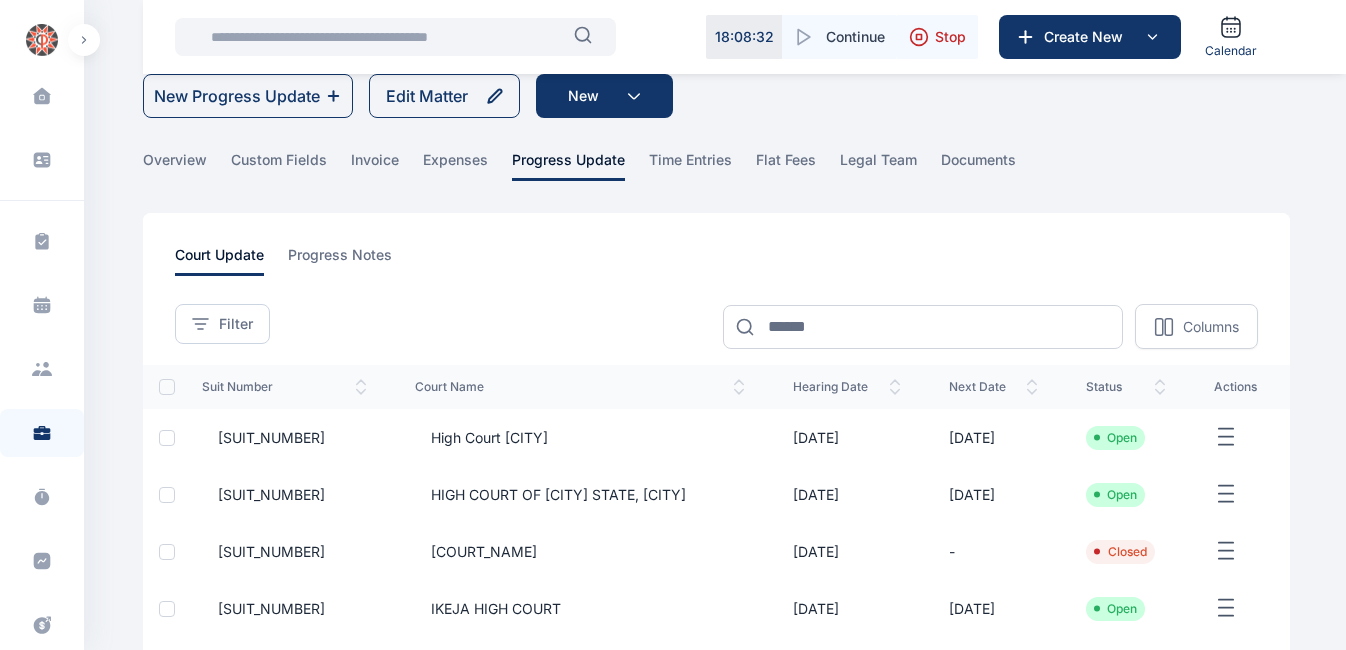 scroll, scrollTop: 49, scrollLeft: 0, axis: vertical 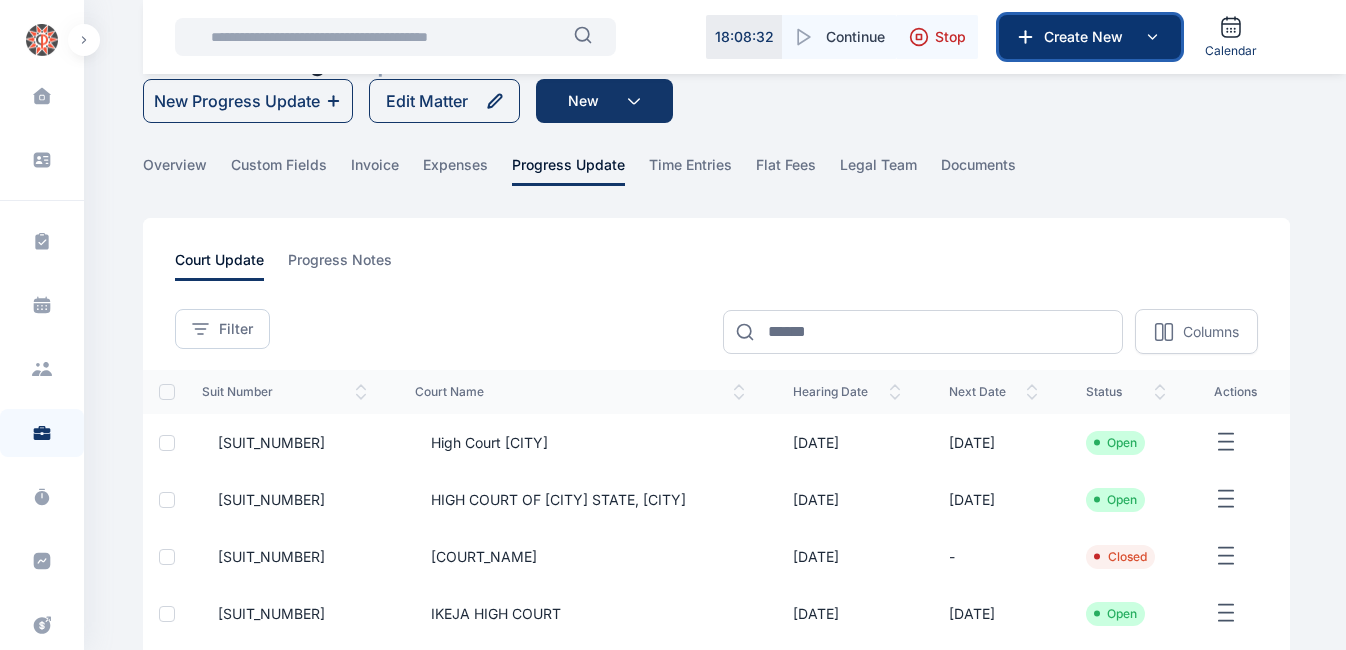 click on "Create New" at bounding box center (1088, 37) 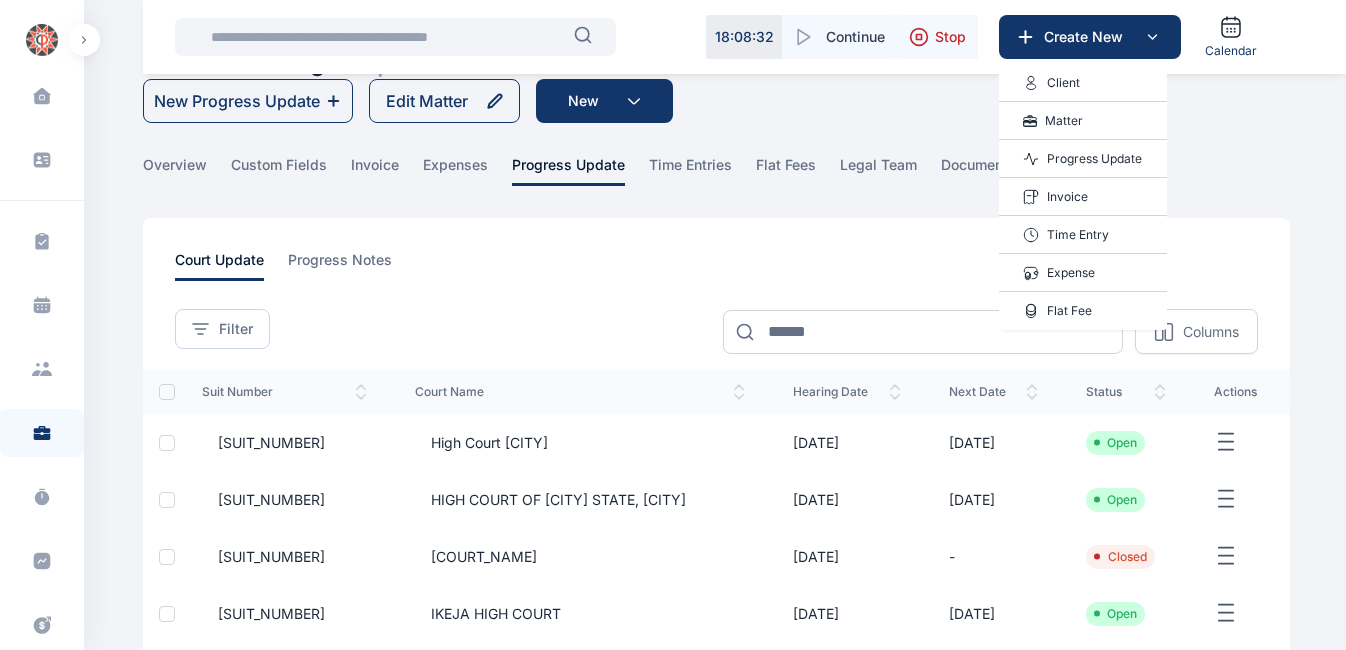 click on "Progress Update" at bounding box center [1094, 159] 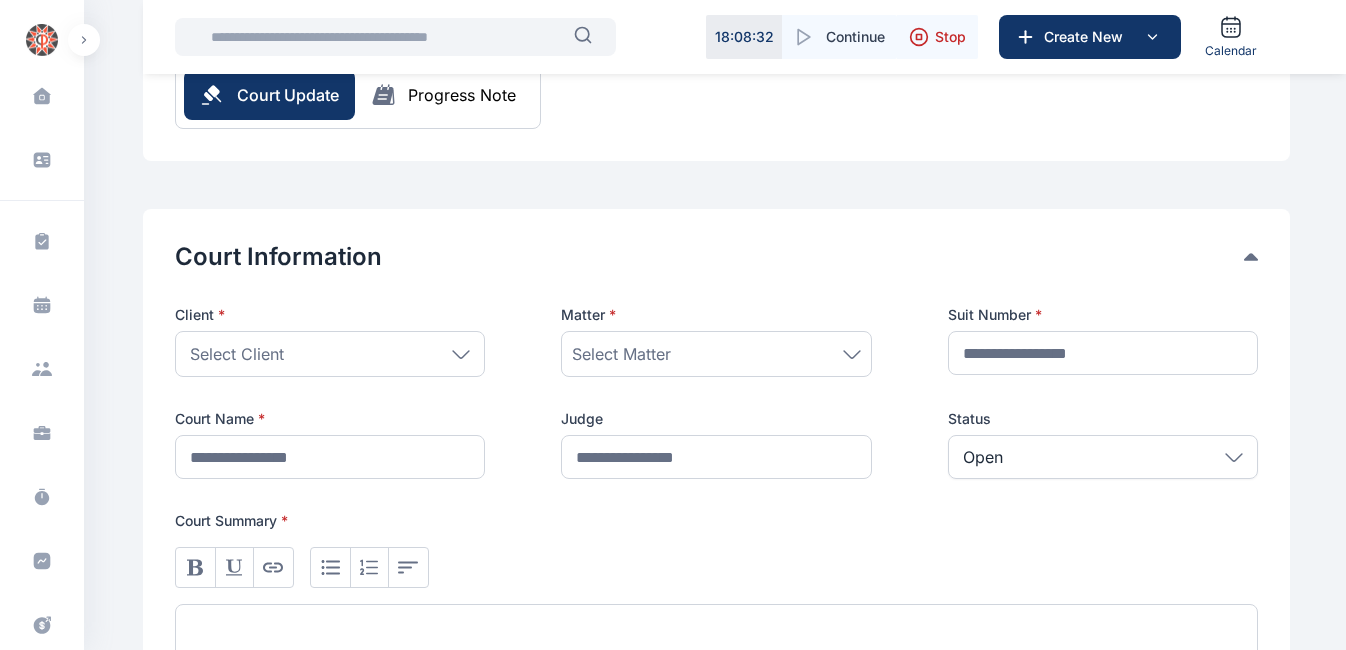 scroll, scrollTop: 204, scrollLeft: 0, axis: vertical 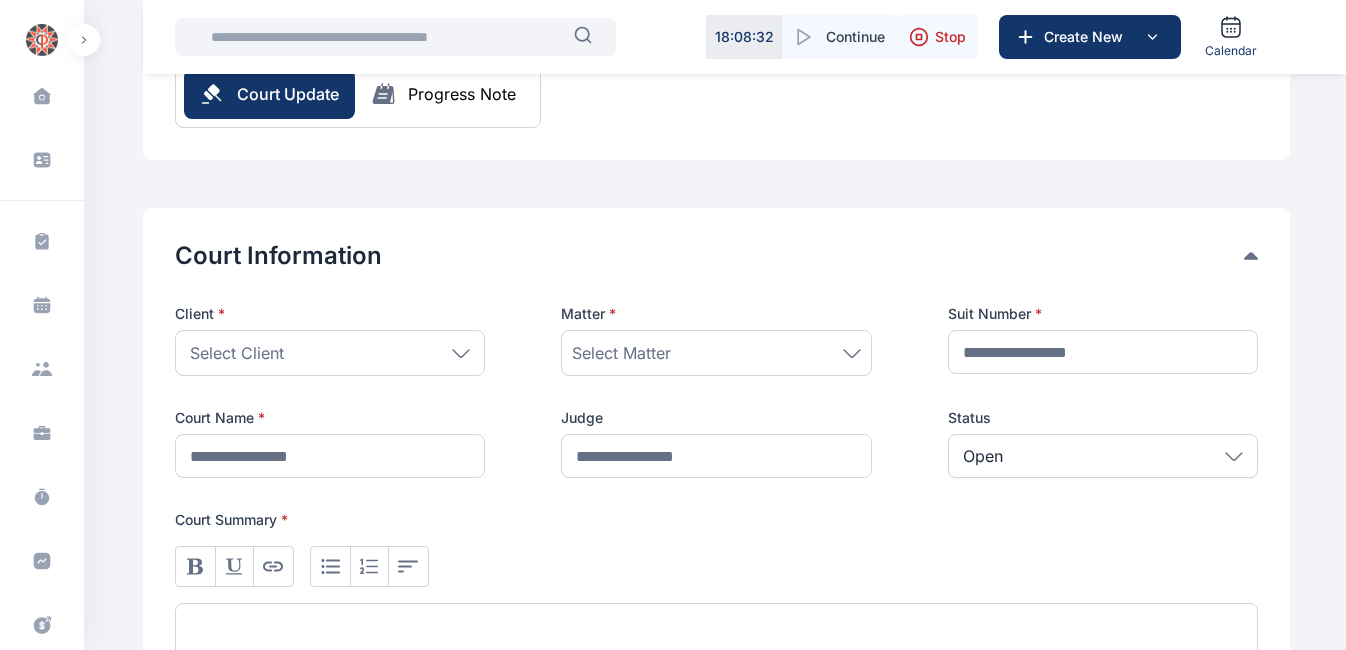 click on "Select Client" at bounding box center [330, 353] 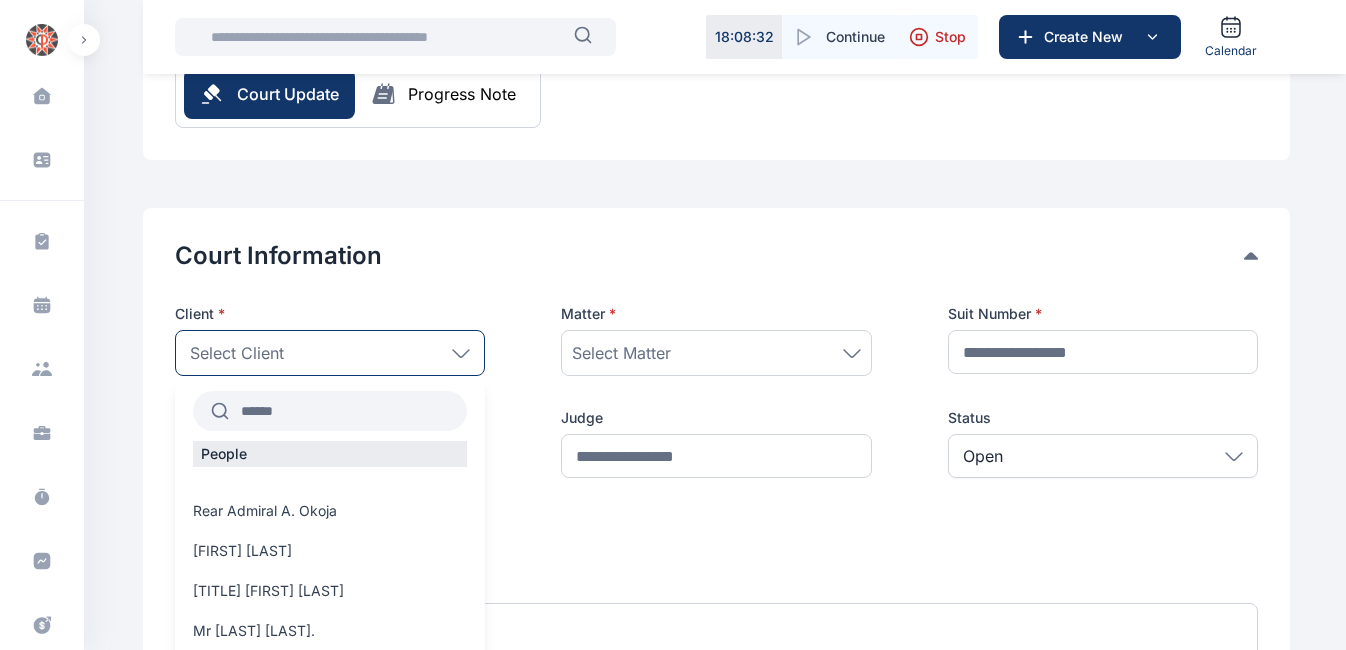 click at bounding box center (348, 411) 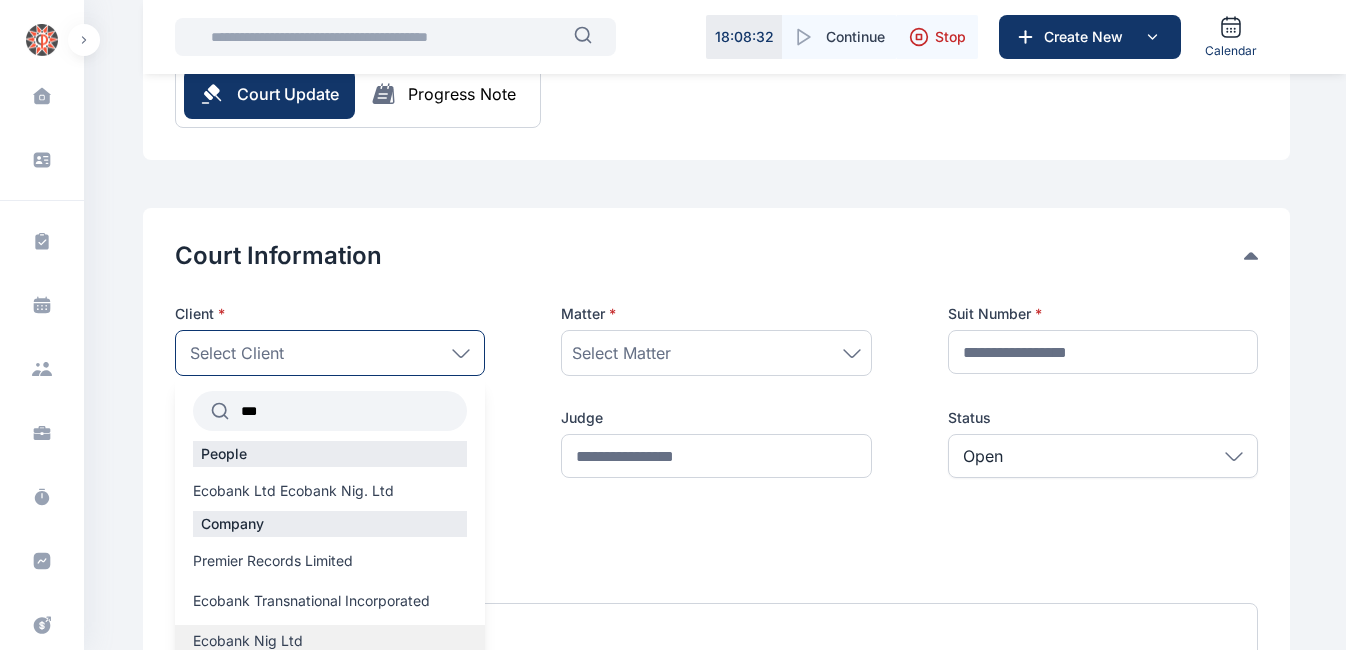 type on "***" 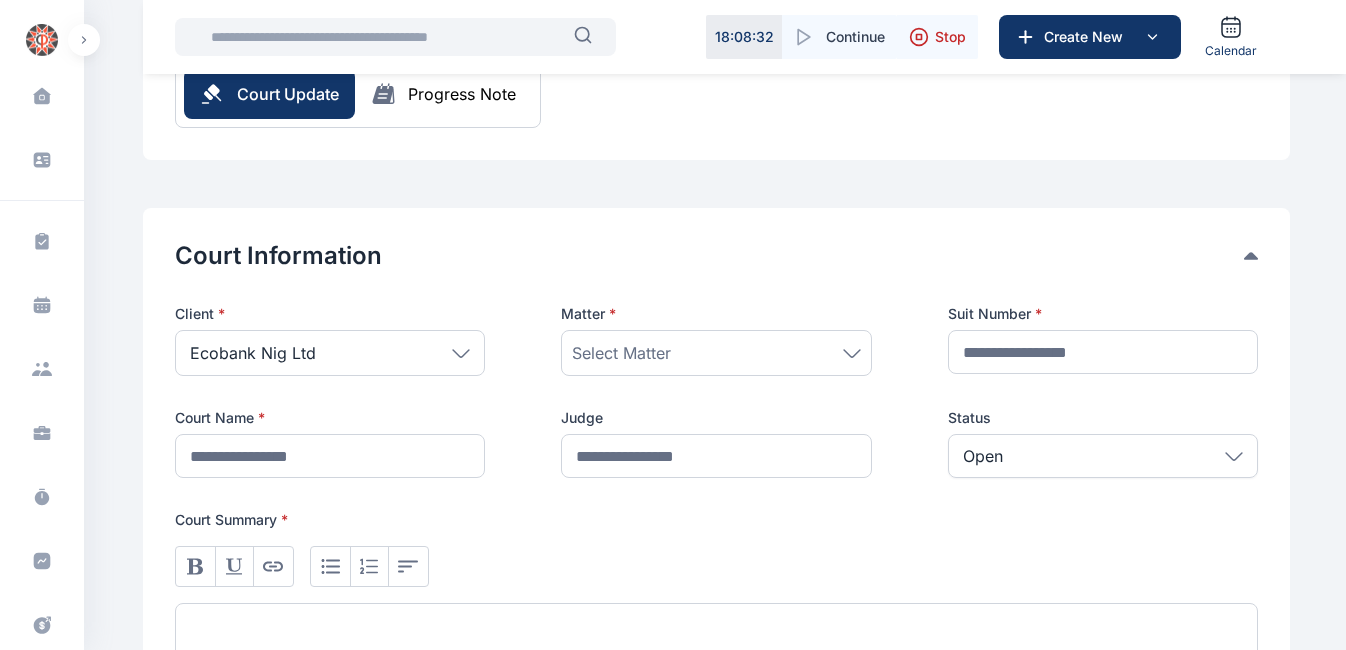 click on "Select Matter" at bounding box center [716, 353] 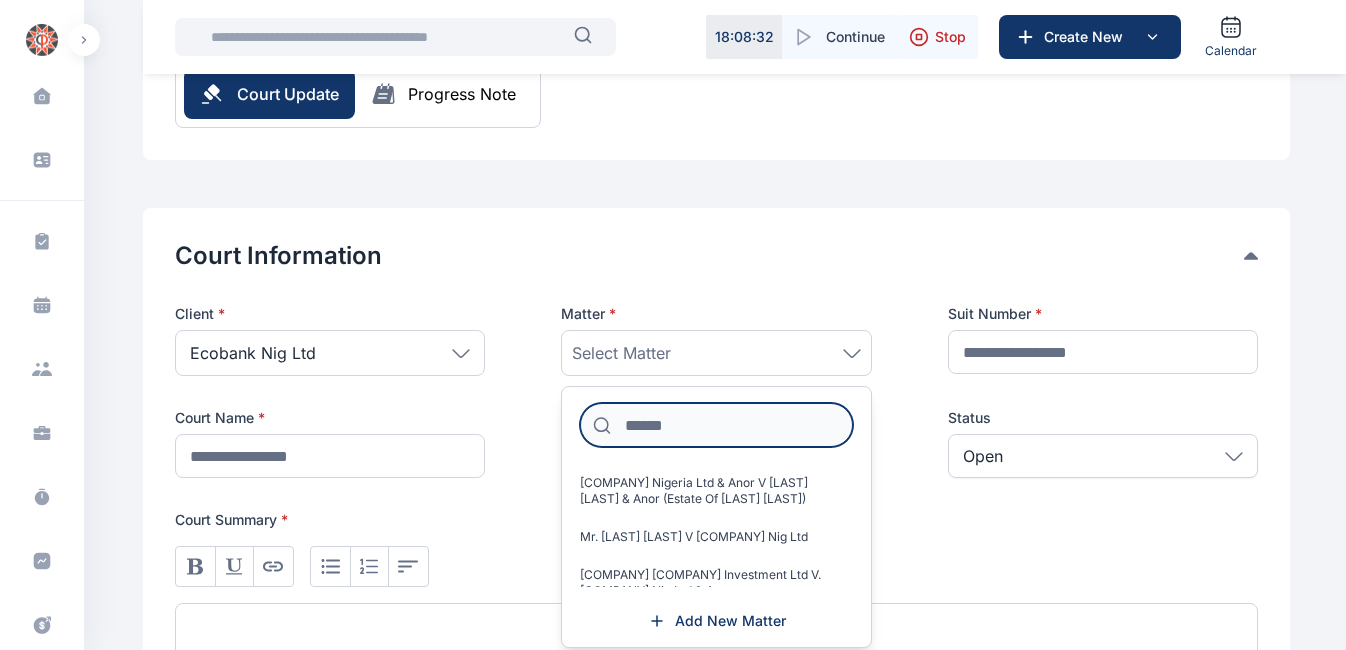 click at bounding box center (716, 425) 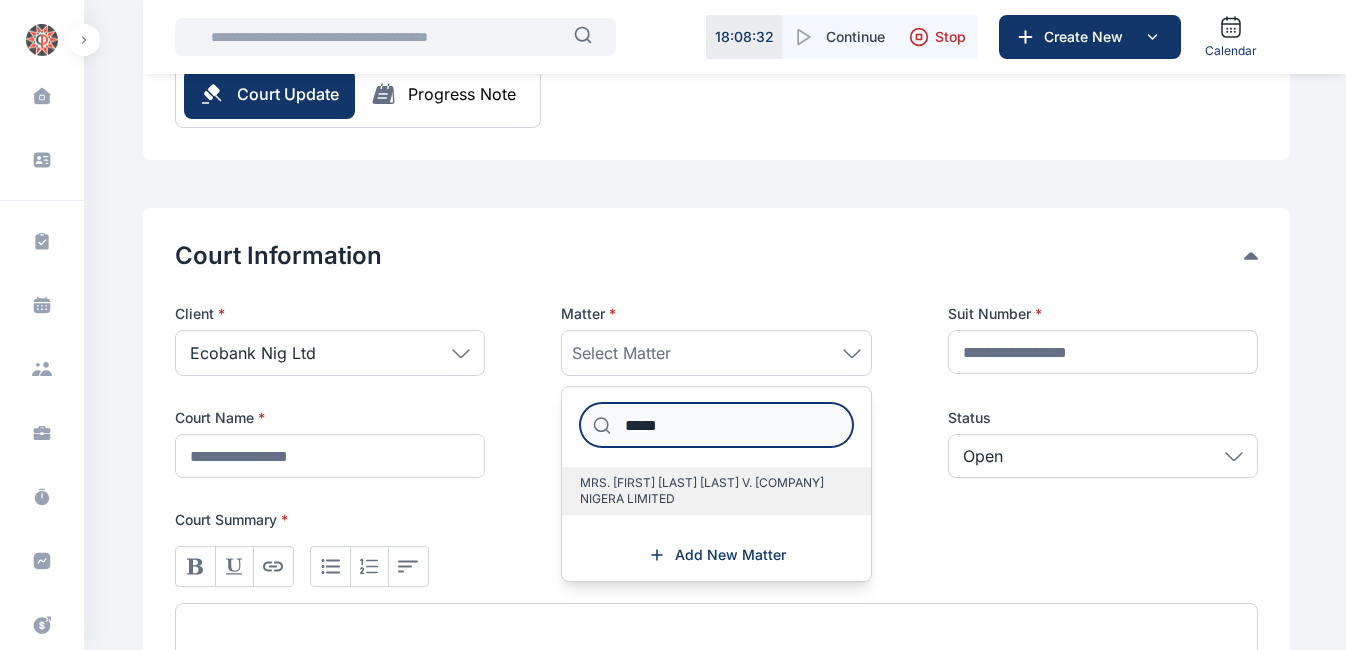 type on "*****" 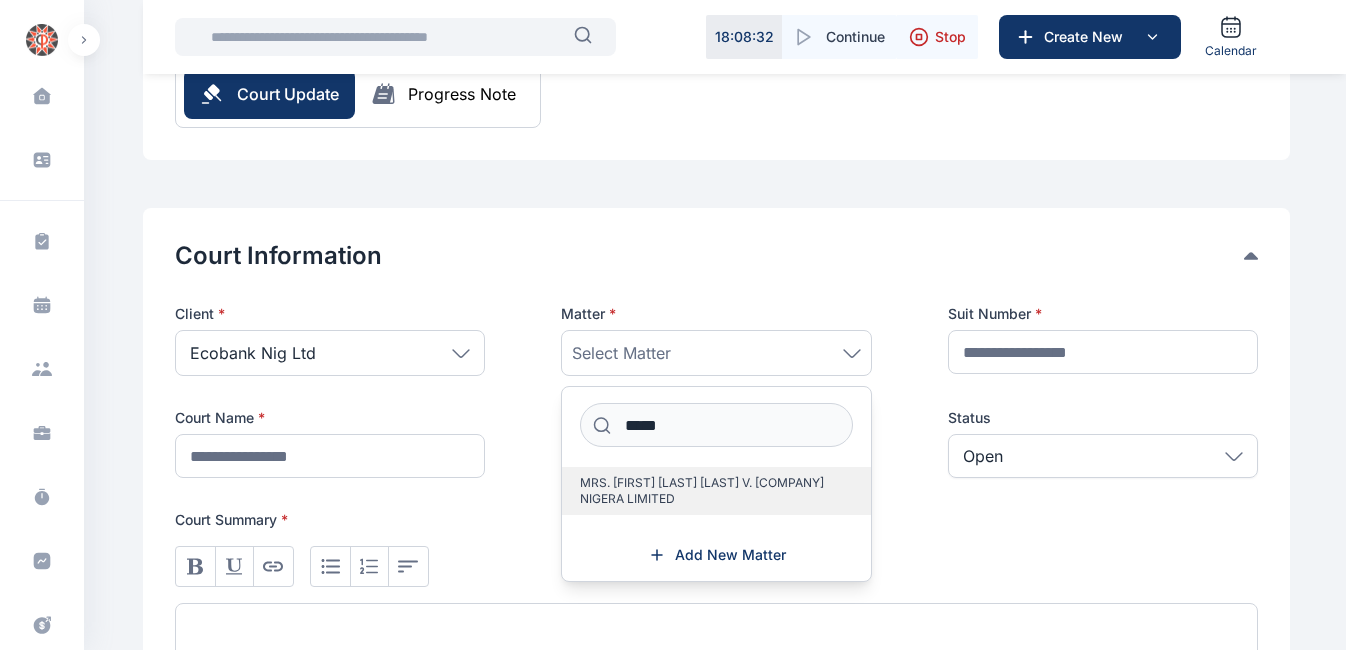 click on "MRS. [FIRST] [LAST] [LAST] V. [COMPANY] NIGERA LIMITED" at bounding box center (708, 491) 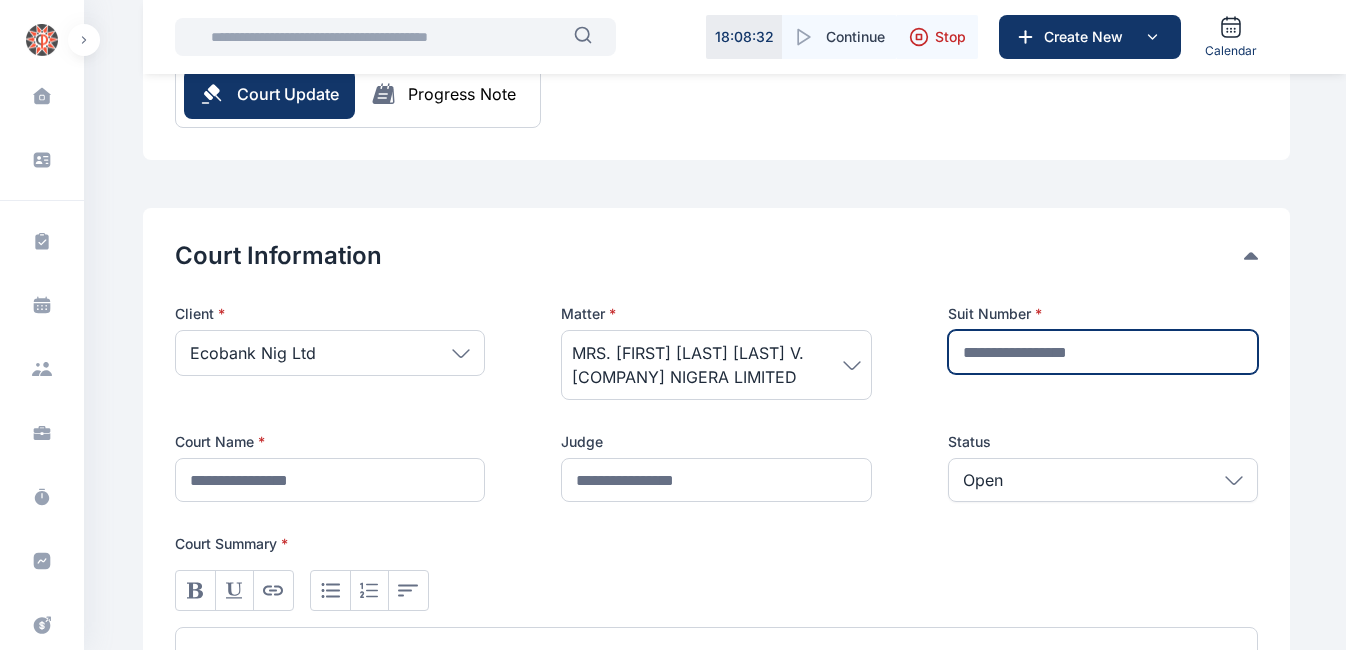 click at bounding box center (1103, 352) 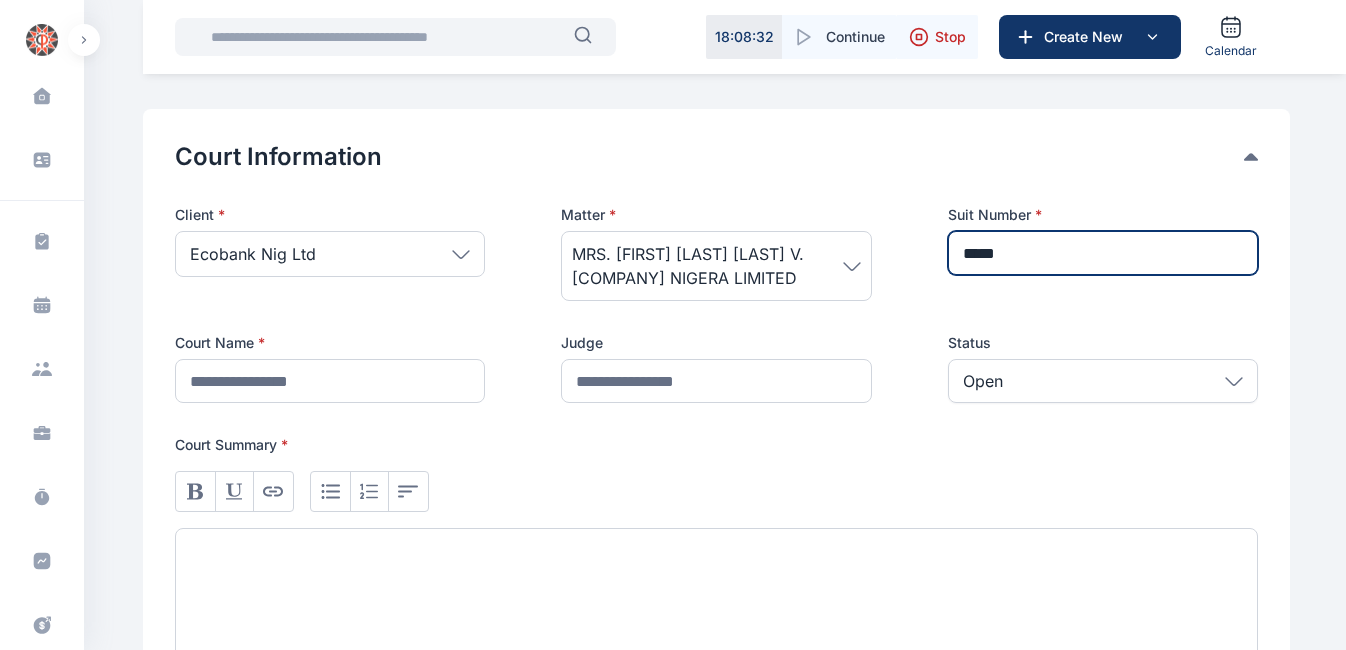 scroll, scrollTop: 304, scrollLeft: 0, axis: vertical 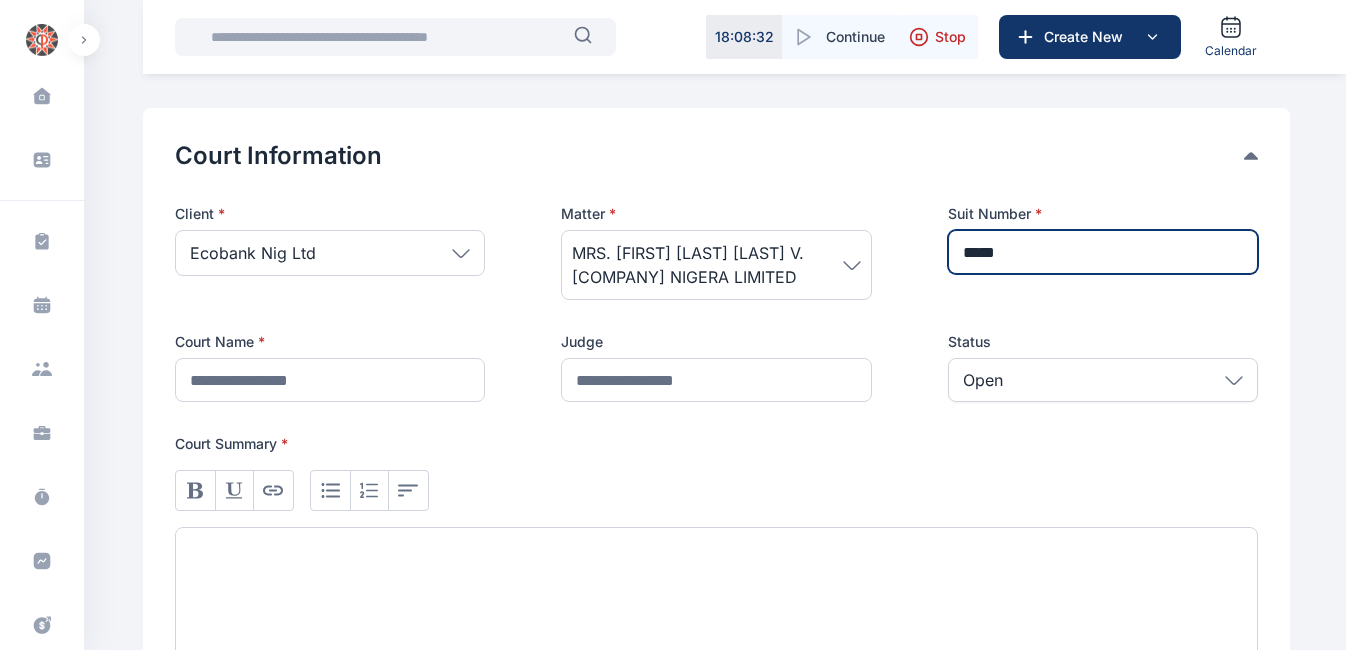 type on "*****" 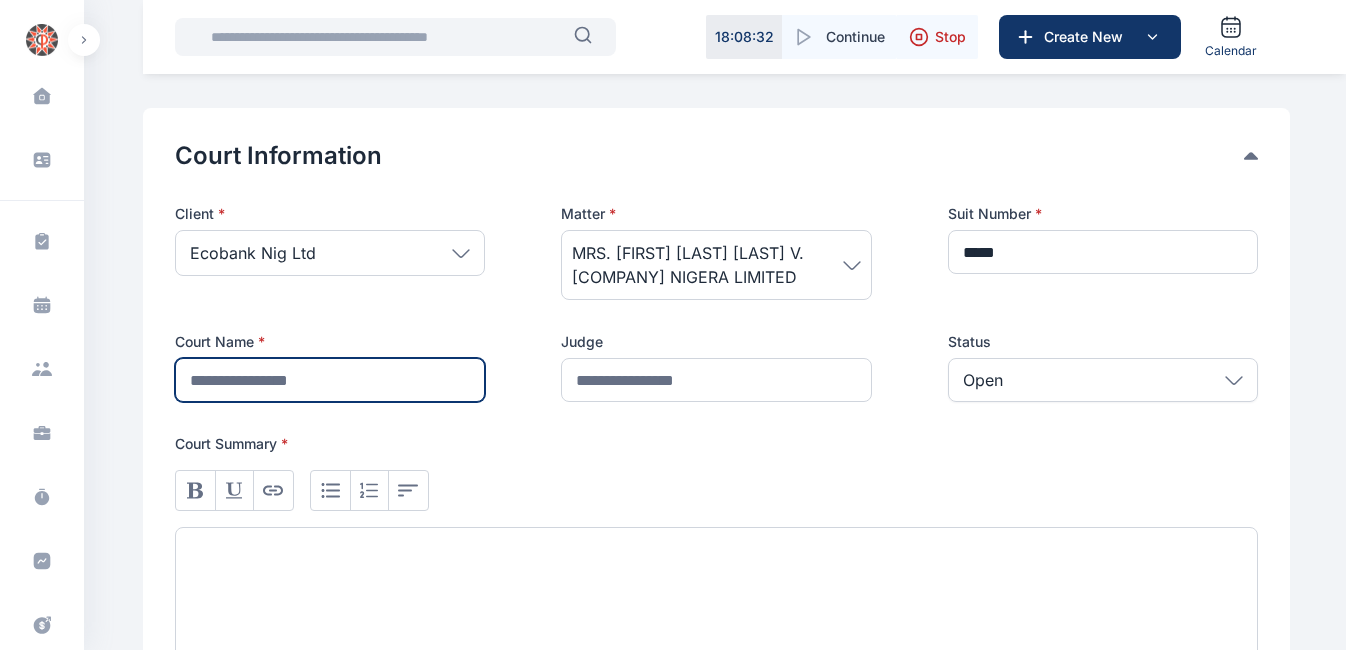click at bounding box center [330, 380] 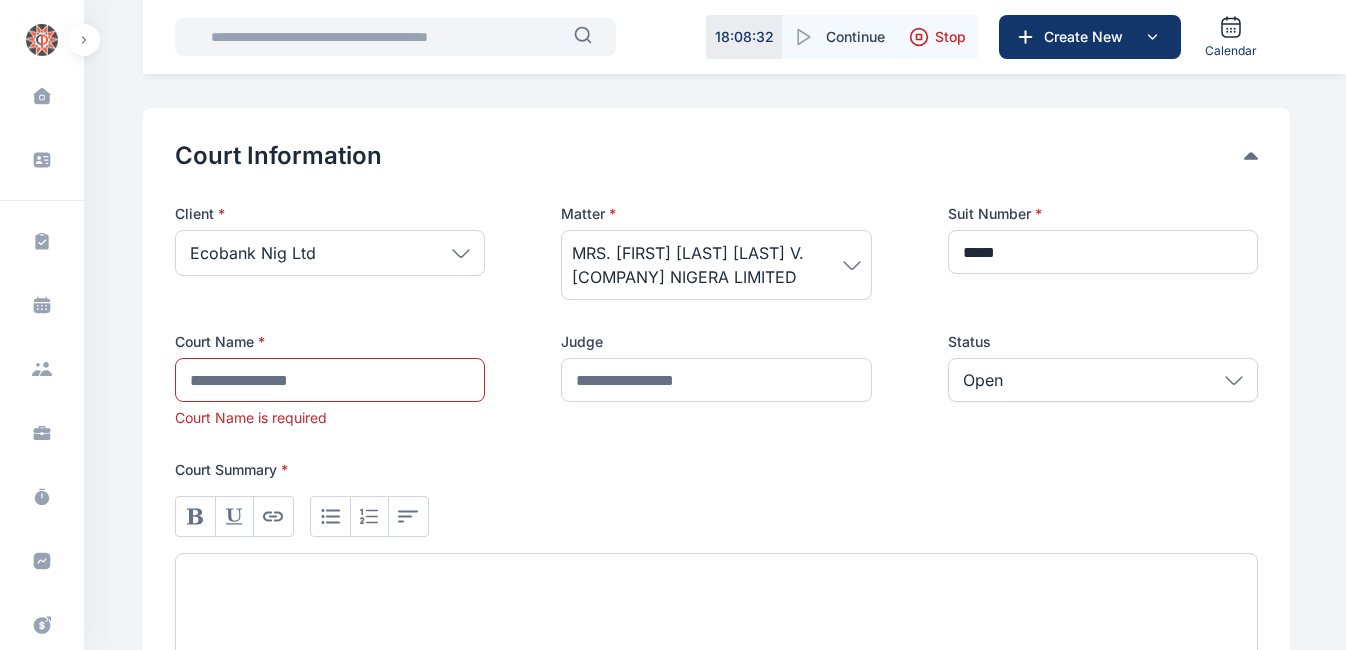 click on "[COMPANY] Information Client * [COMPANY] Nig Ltd *** People [COMPANY] Ltd [COMPANY] Nig. Ltd Company Premier Records Limited [COMPANY] Transnational Incorporated [COMPANY] Nig Ltd Oceanic Bank Plc ([COMPANY]) [LAST] [LAST] And Ors [COMPANY] Group Debt Recovery Myd Telecoms Mavin Records Limited Capital Reconstruction For African Petroleum Ap Hsp Records Entertainment Registered Trustees Of National Telecommunication Tecno Telecoms Limited Bussecomm Nig Plc RECORD LABEL PROPRIETORS INITIATIVE LIMITED/GTE Add New Client Matter * [TITLE] [FIRST] [LAST] V. [COMPANY] NIGERIA LIMITED Suit Number * ***** Court Name * Court Name is required Judge Status Open Open Closed Court Summary *" at bounding box center (716, 420) 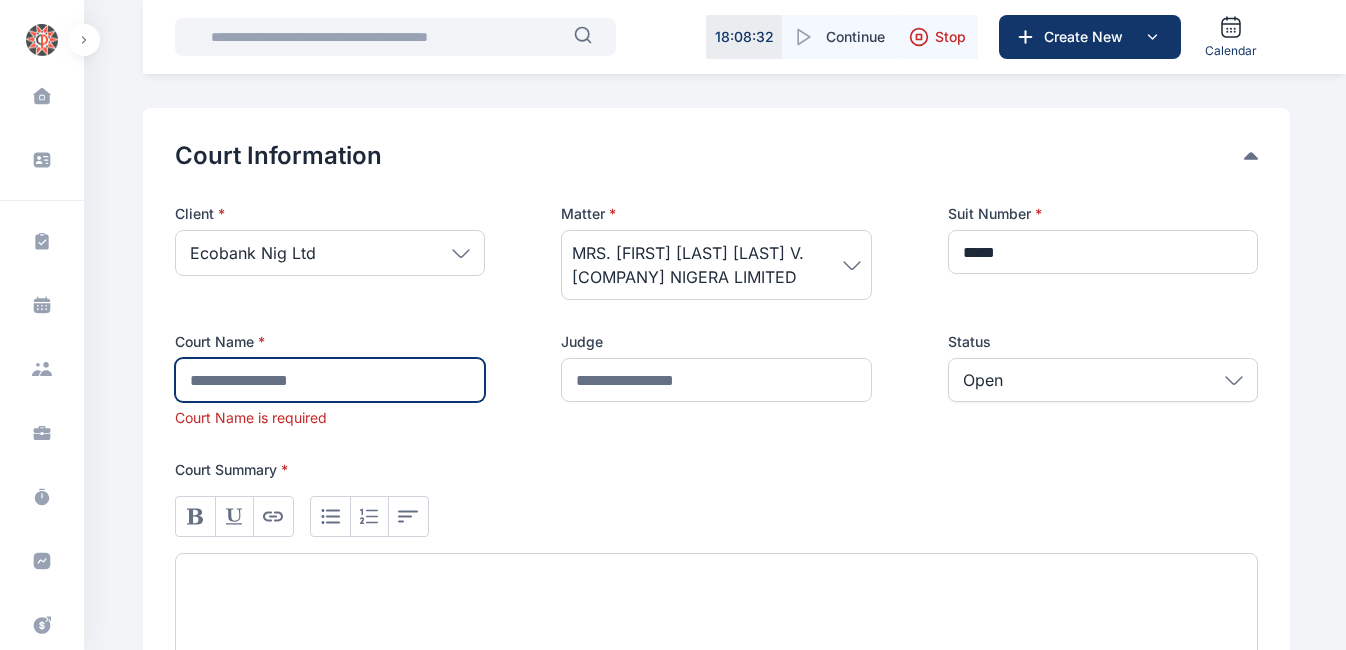 click at bounding box center (330, 380) 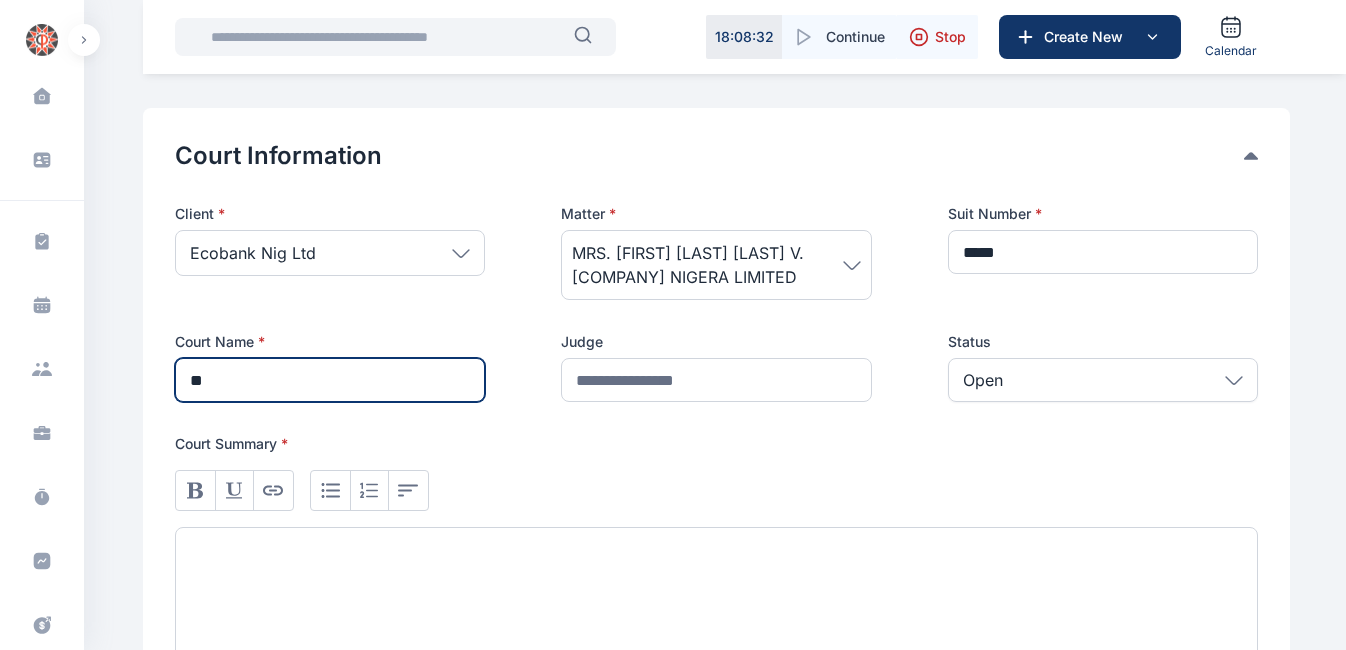 type on "**" 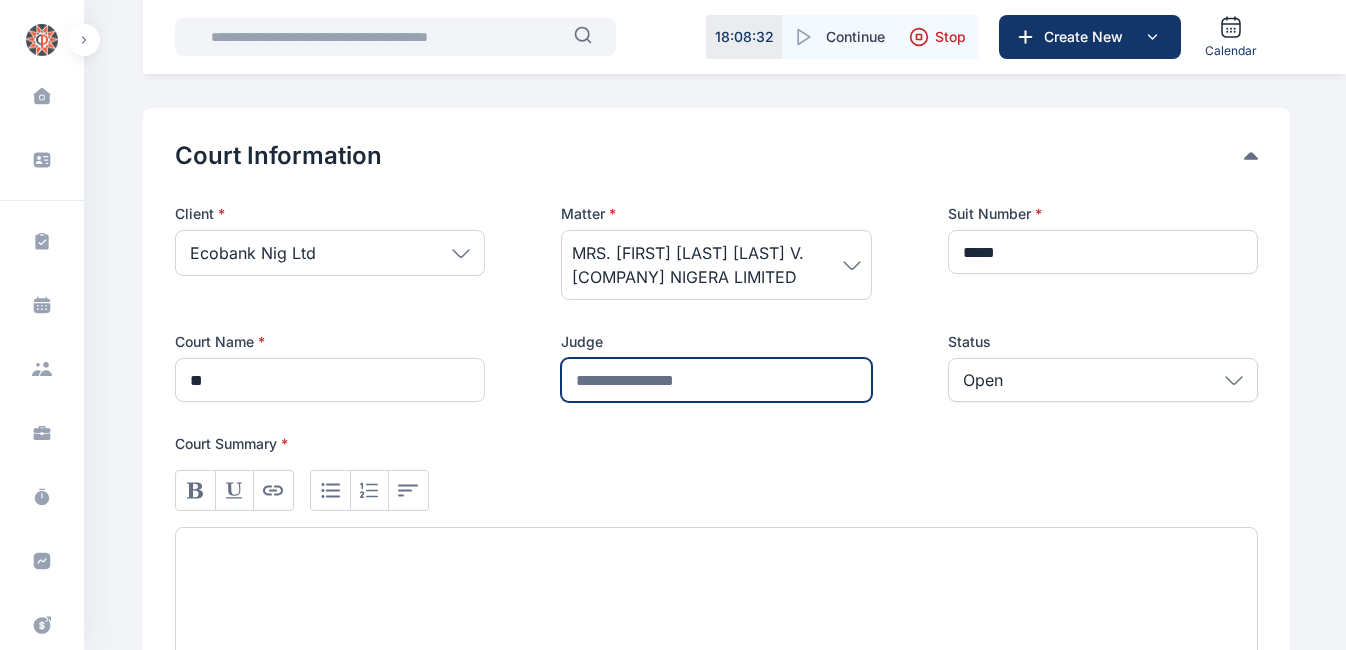 click at bounding box center (716, 380) 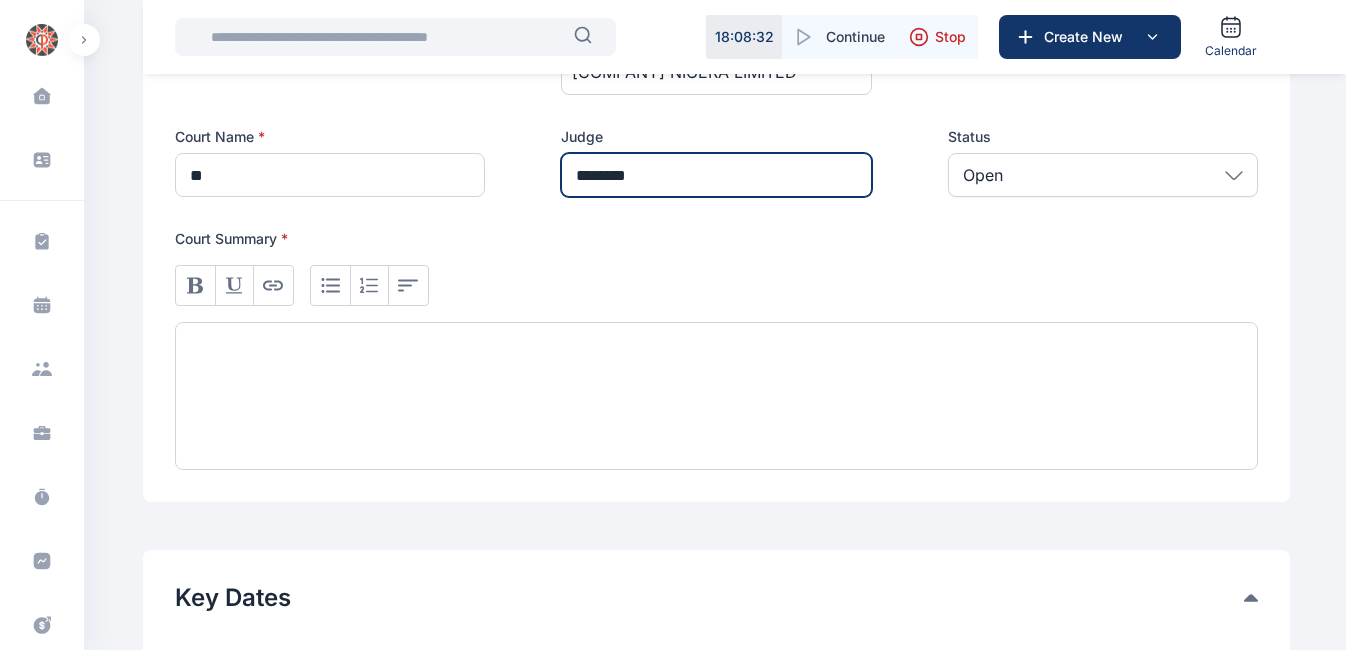 scroll, scrollTop: 512, scrollLeft: 0, axis: vertical 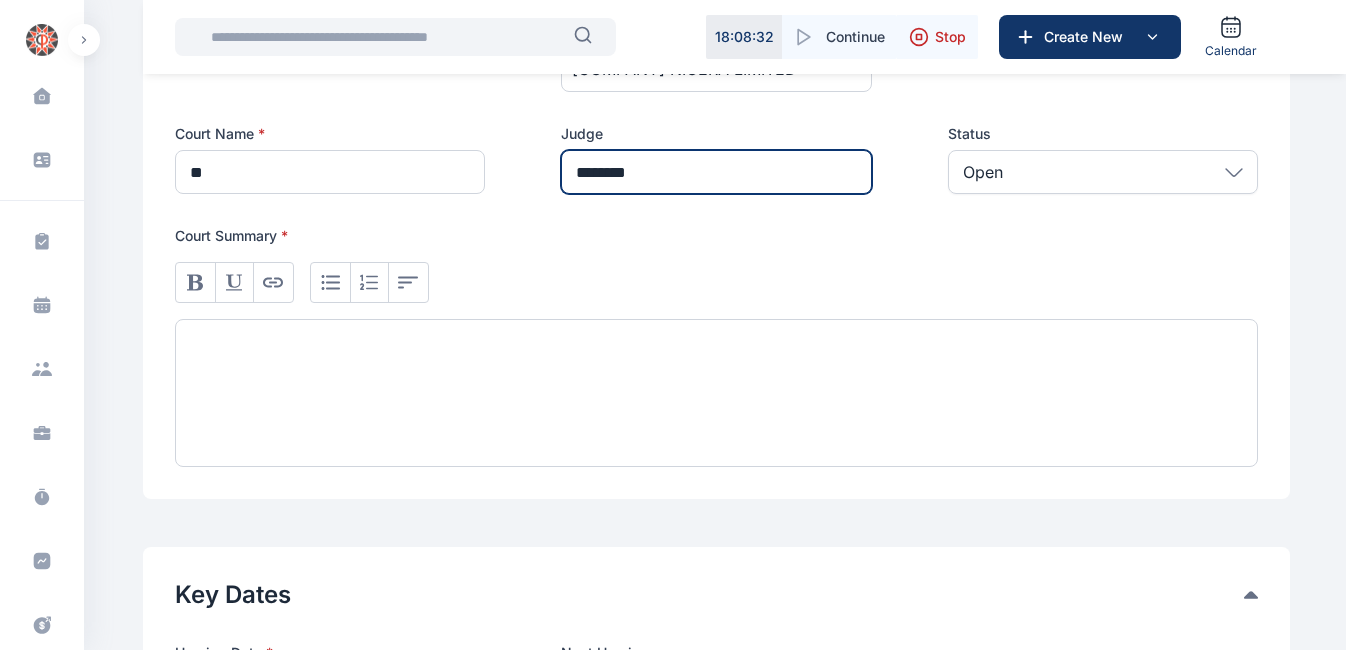 type on "********" 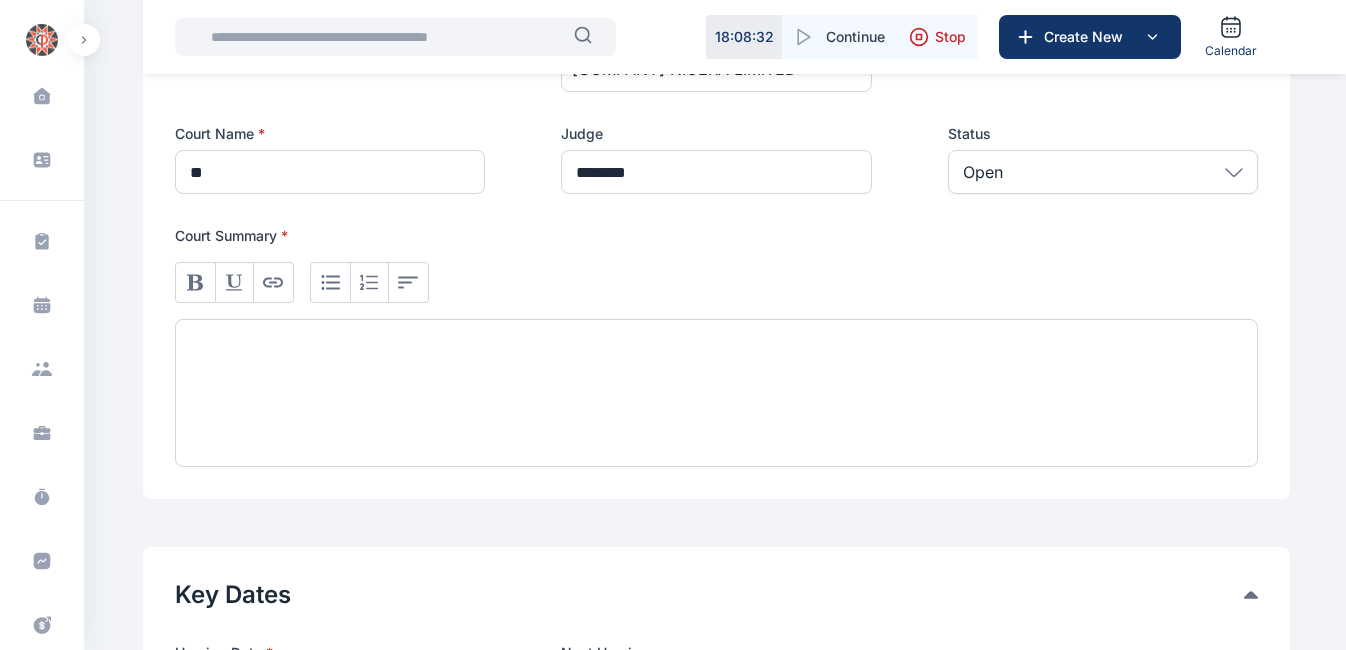 click at bounding box center [716, 393] 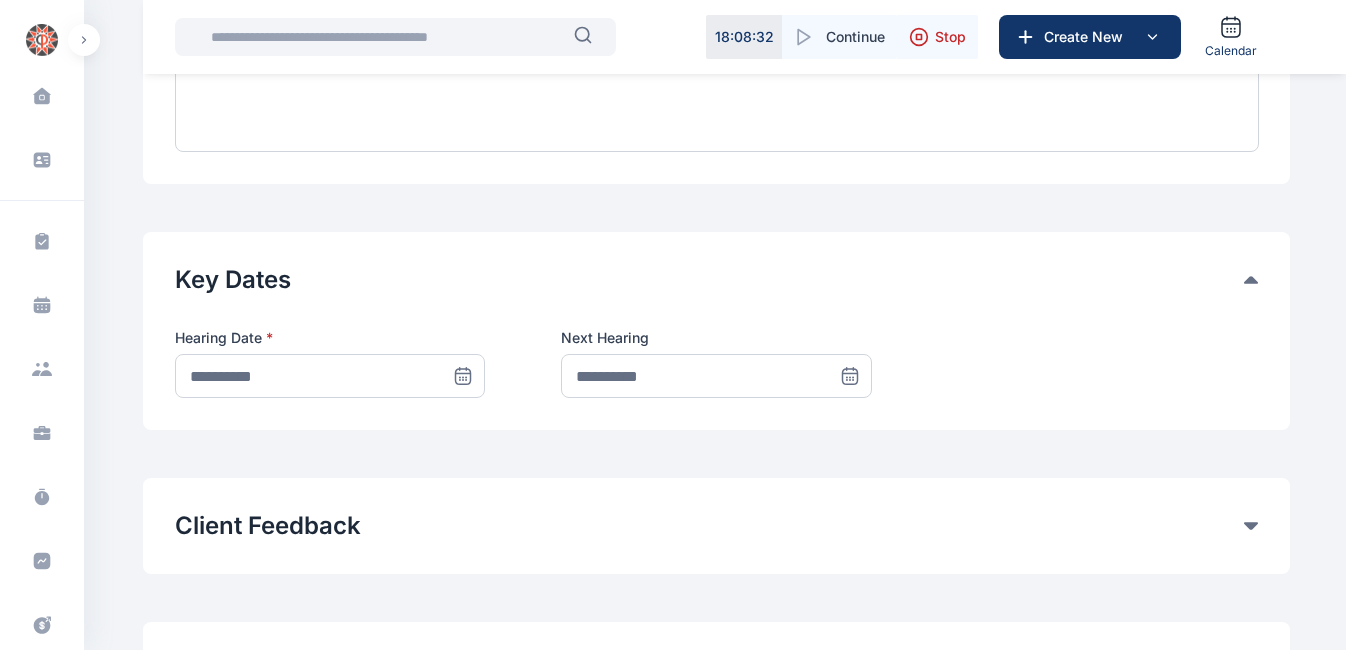 scroll, scrollTop: 830, scrollLeft: 0, axis: vertical 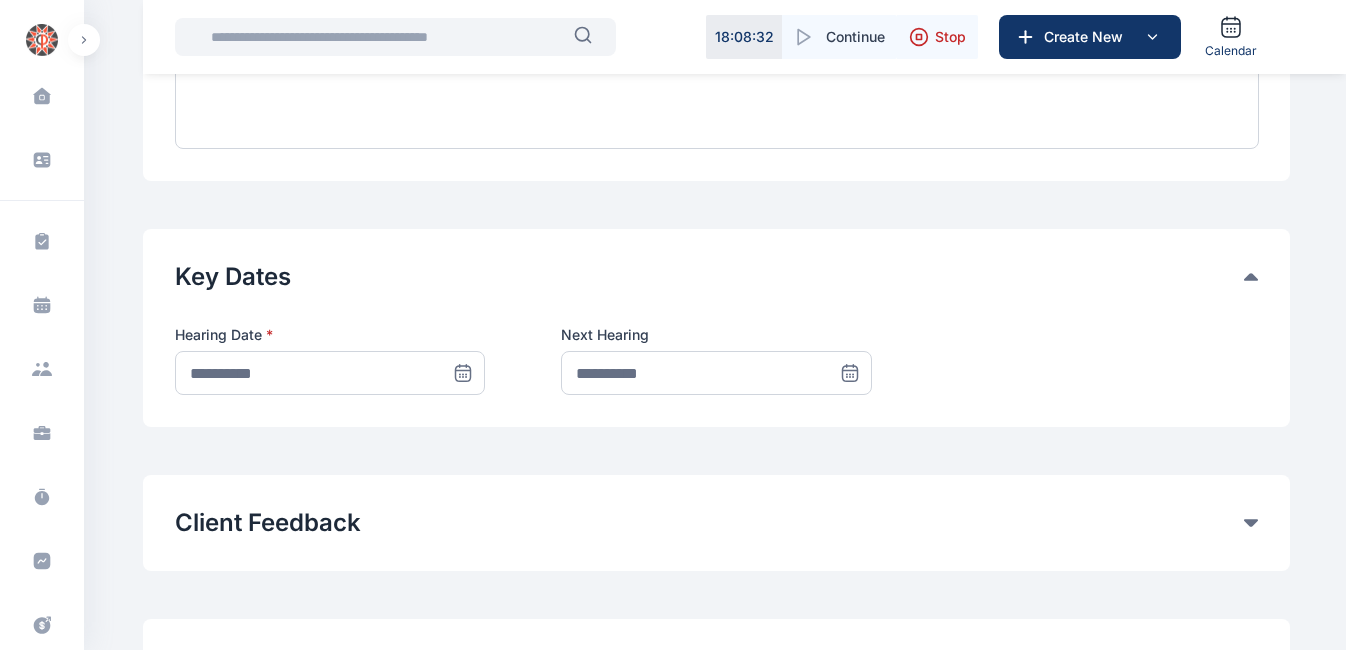 click at bounding box center [463, 373] 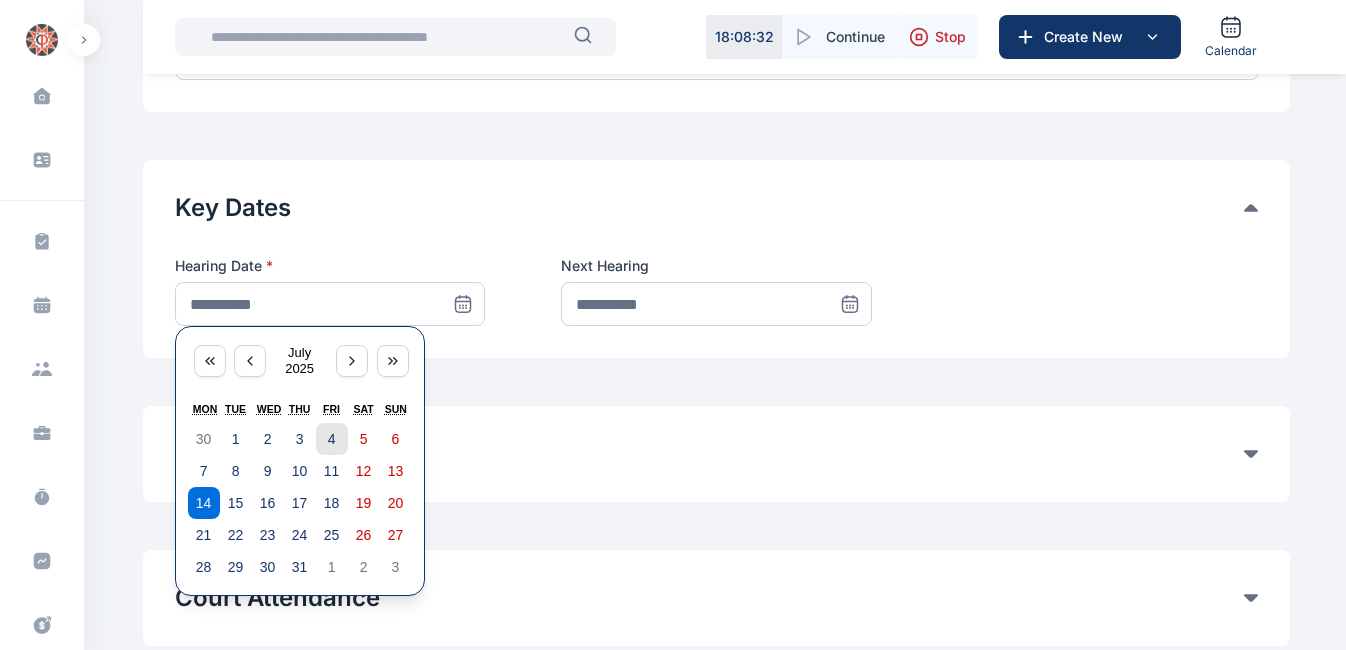 scroll, scrollTop: 900, scrollLeft: 0, axis: vertical 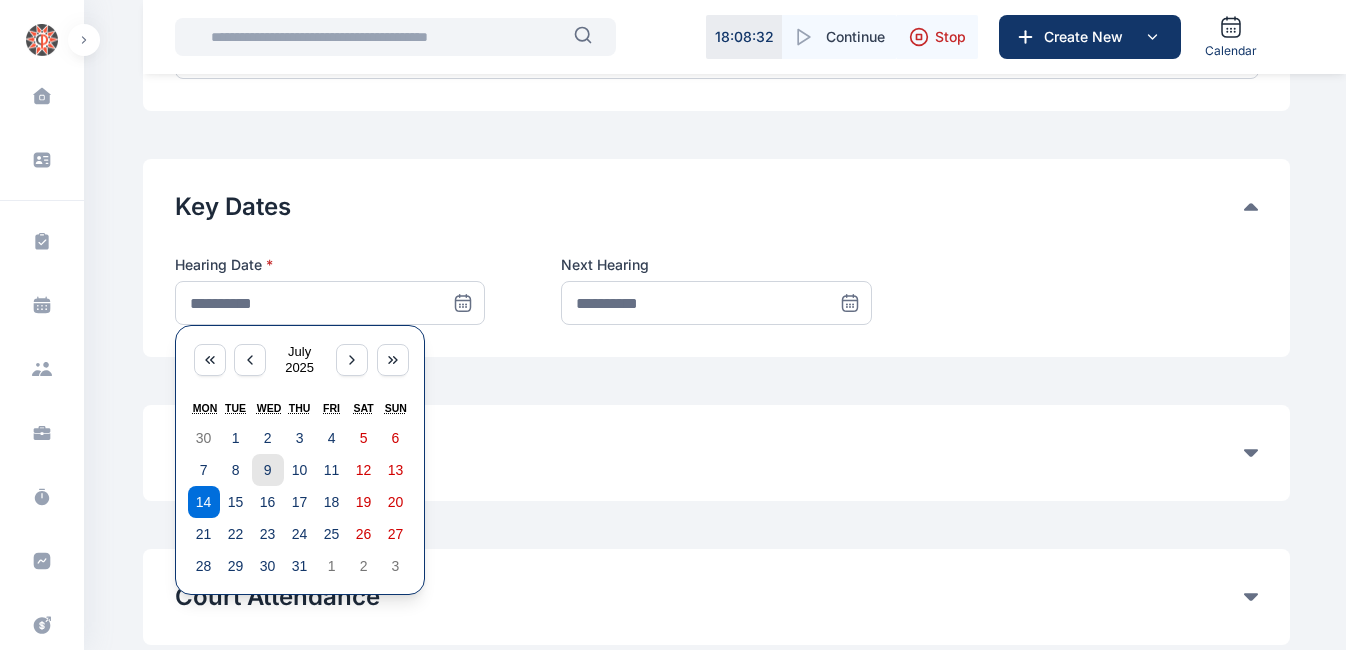 click on "9" at bounding box center [268, 470] 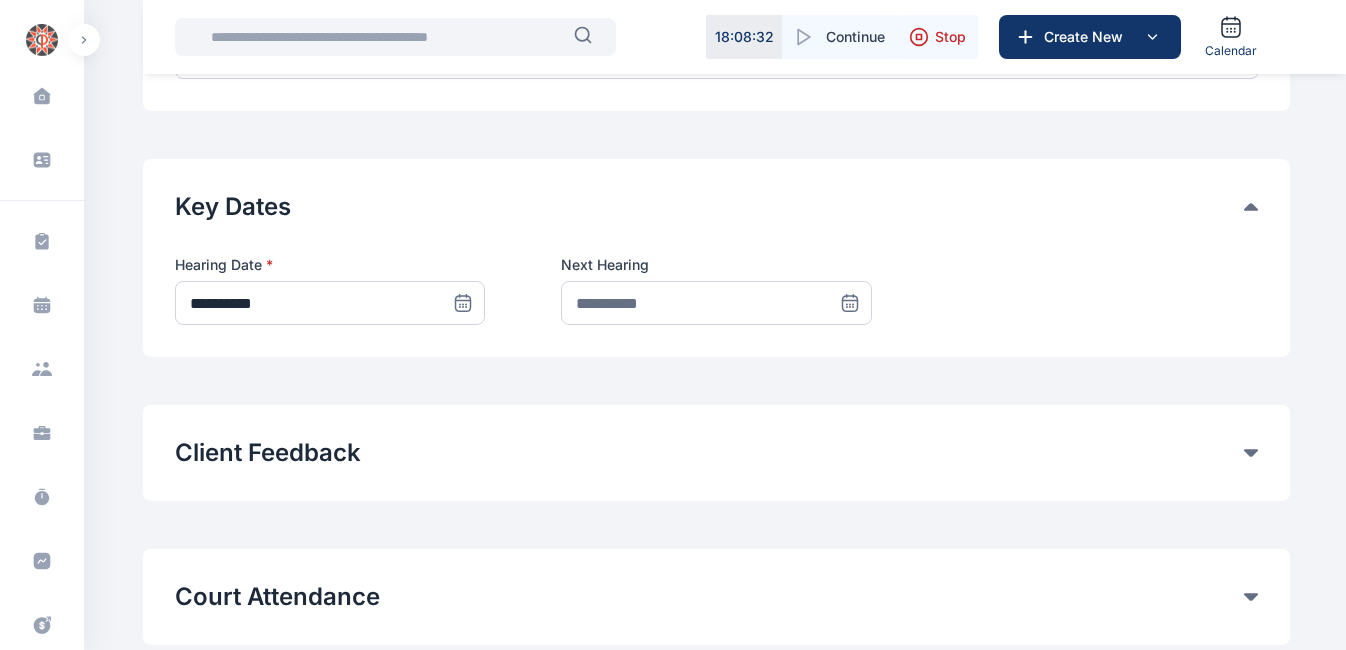 click at bounding box center (850, 303) 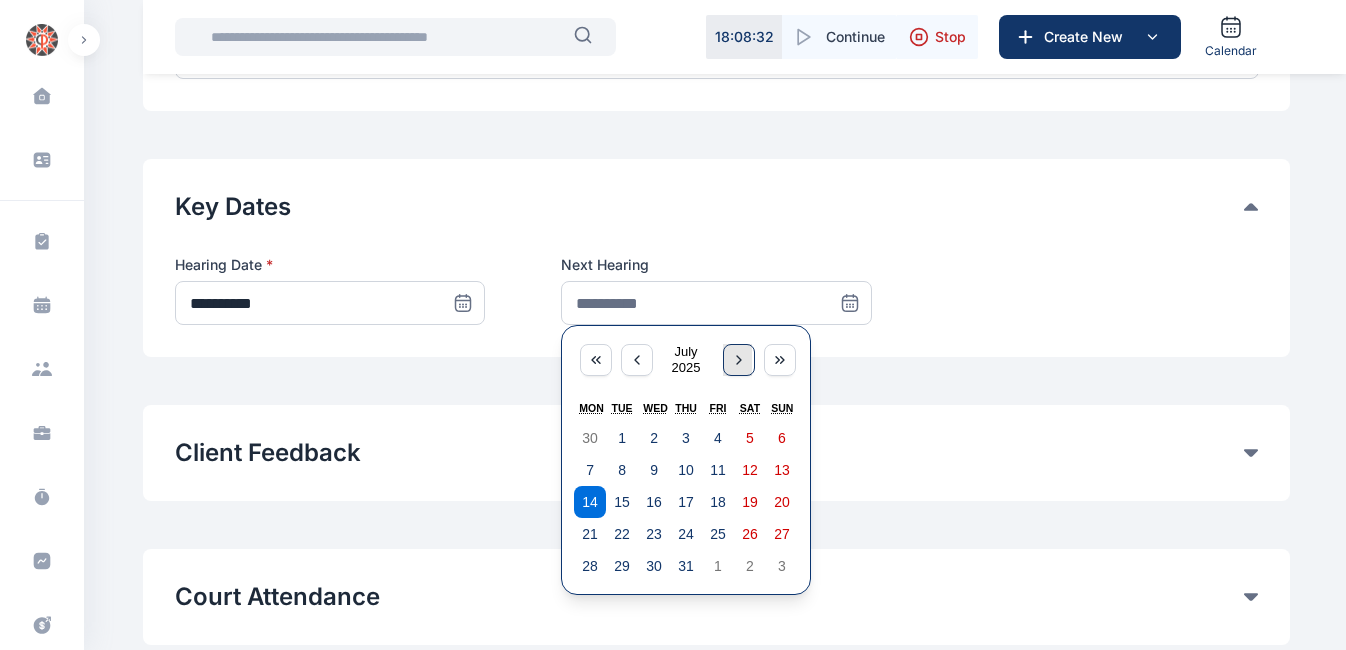 click at bounding box center [739, 360] 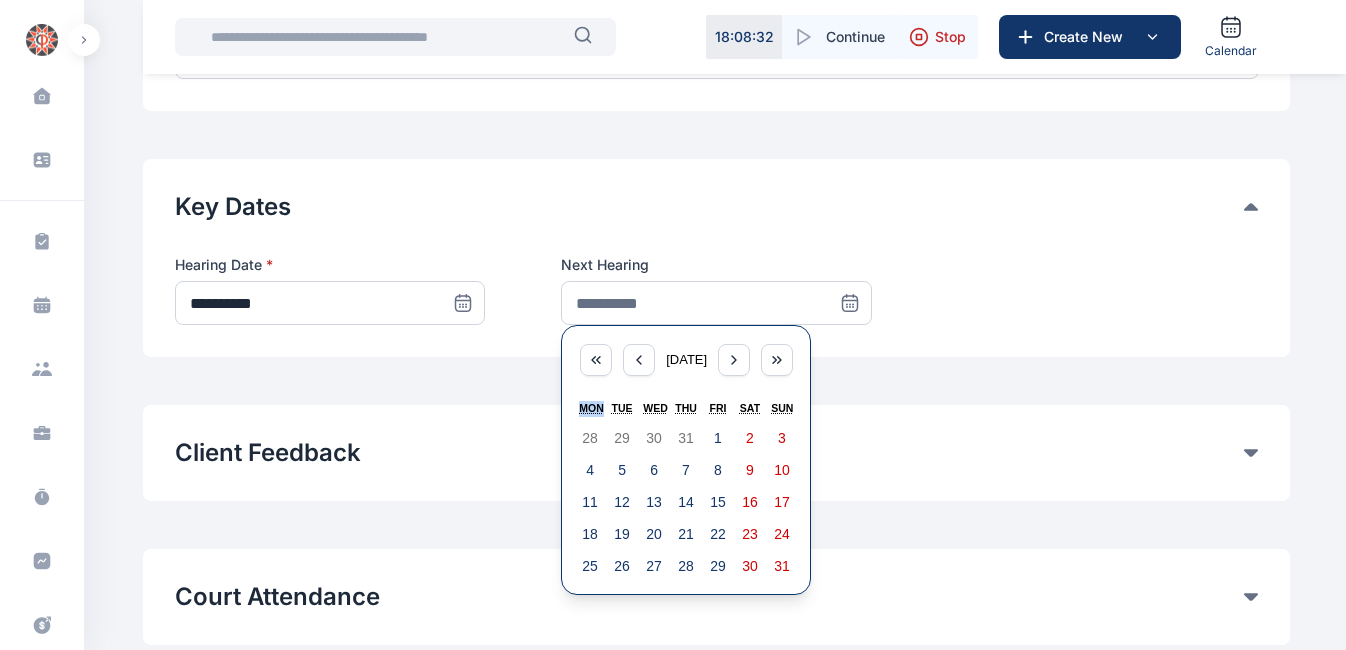 click on "[DATE]" at bounding box center (686, 360) 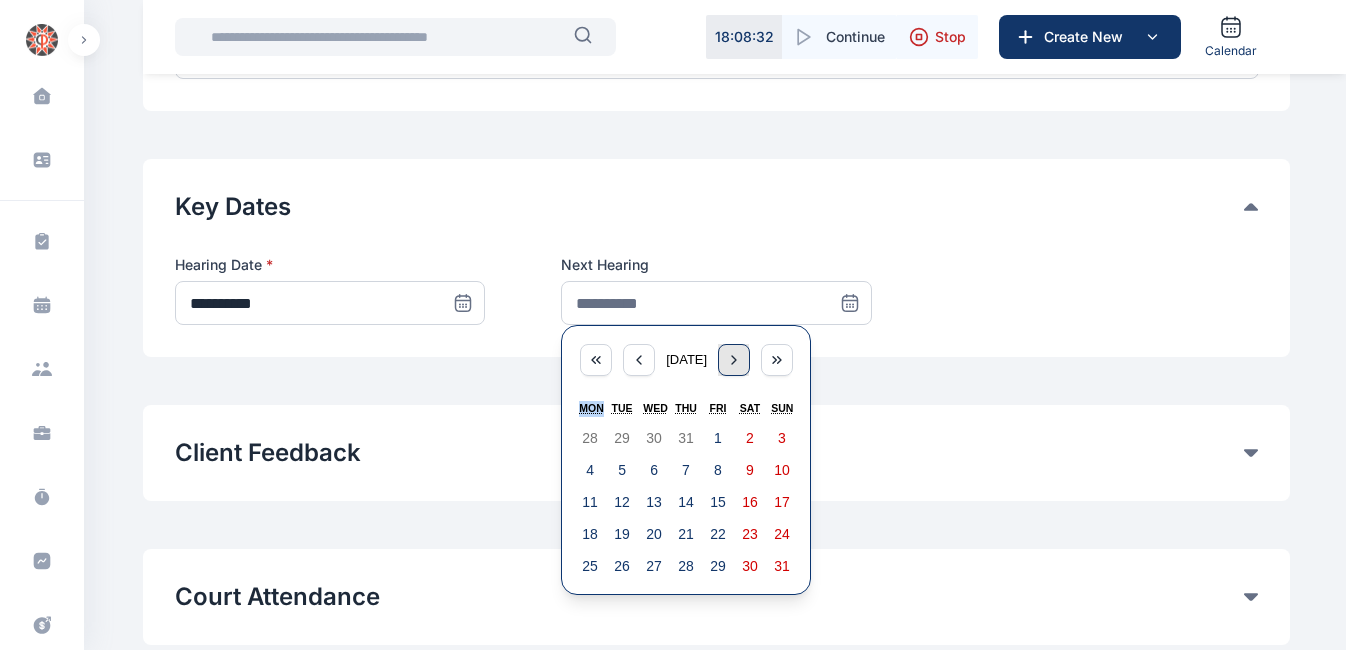 drag, startPoint x: 725, startPoint y: 372, endPoint x: 738, endPoint y: 370, distance: 13.152946 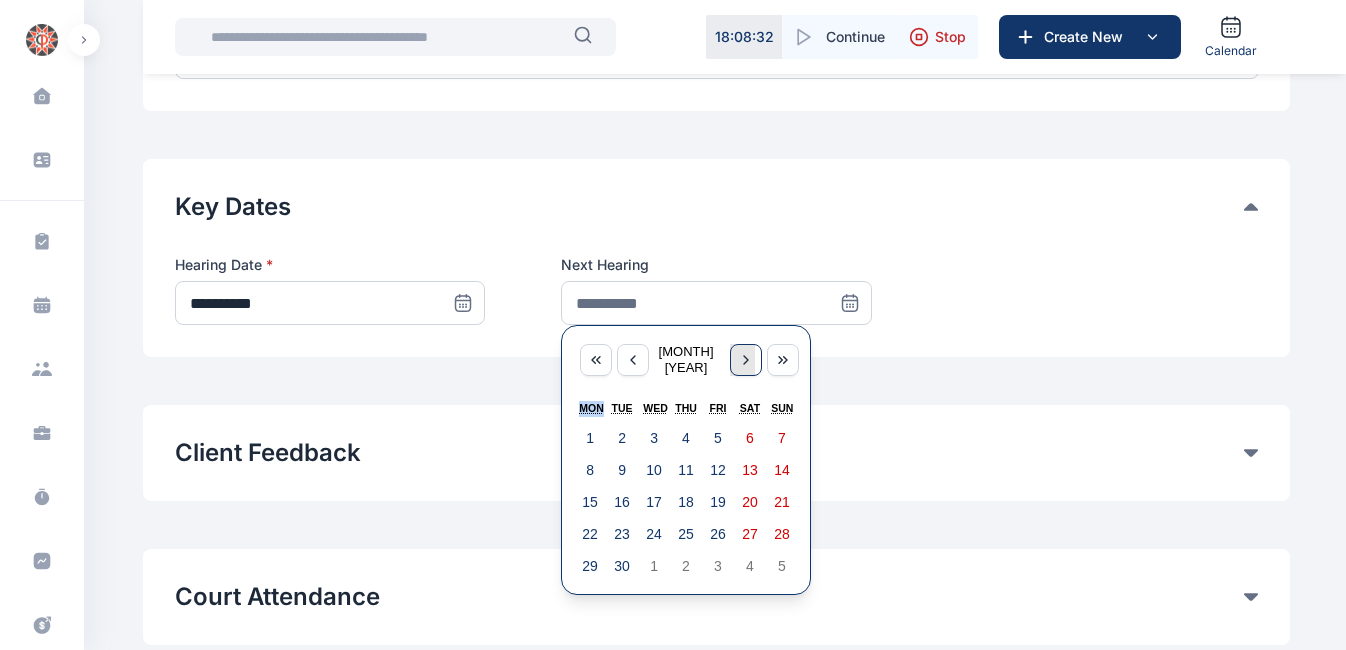 click at bounding box center [746, 360] 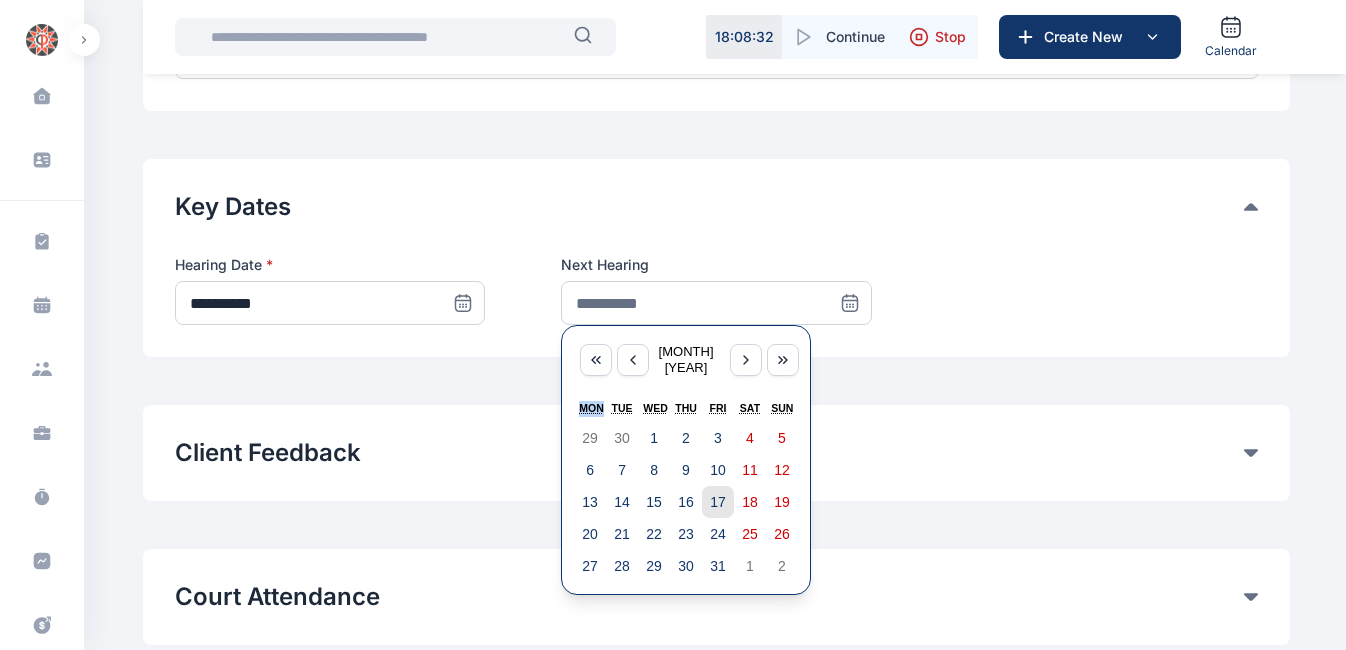 click on "17" at bounding box center [718, 502] 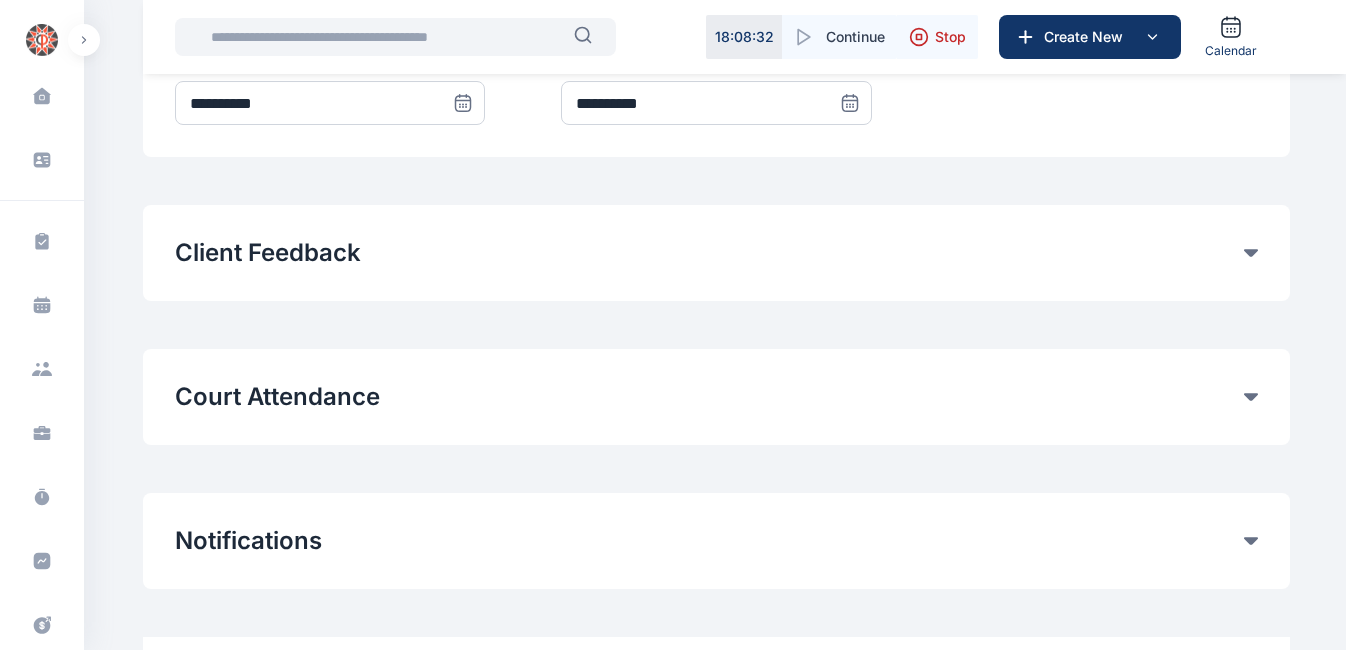 scroll, scrollTop: 1149, scrollLeft: 0, axis: vertical 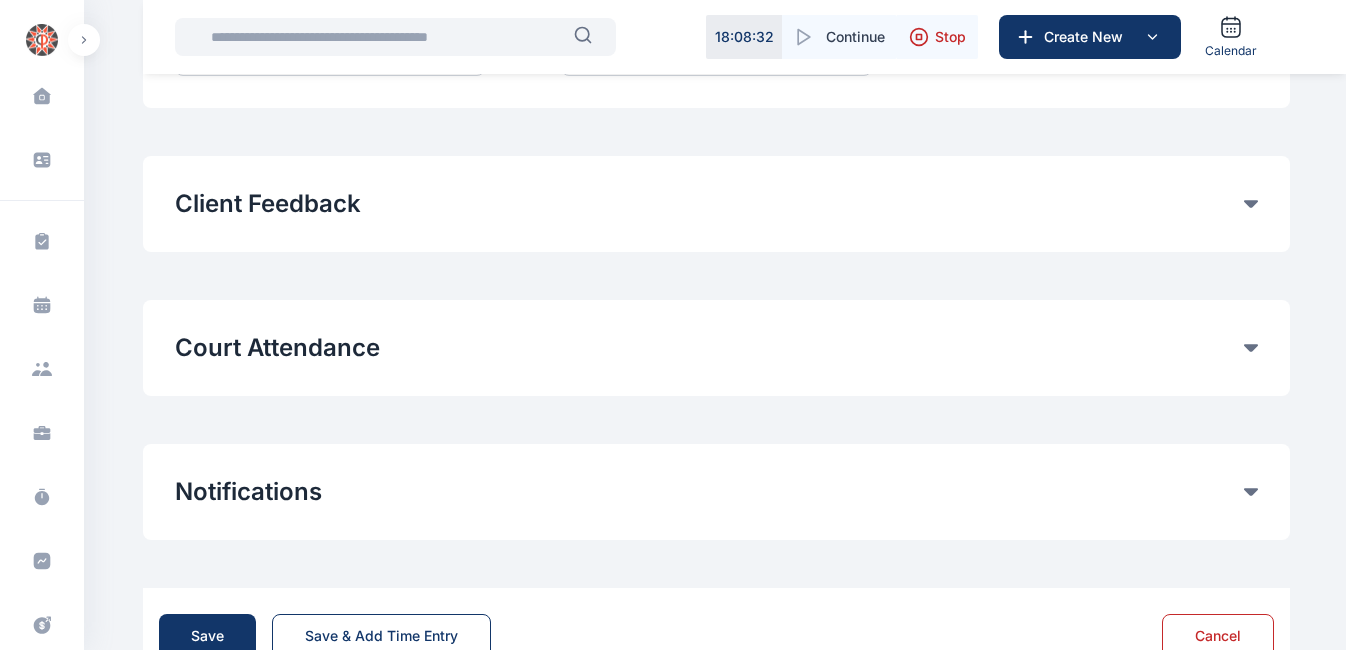 click on "Court Attendance Time entries will be automatically logged for Court attendance entries Counsel Select User Duration in Court Add Counsel Counsel Name Hours Mins No Entries Found" at bounding box center (716, 348) 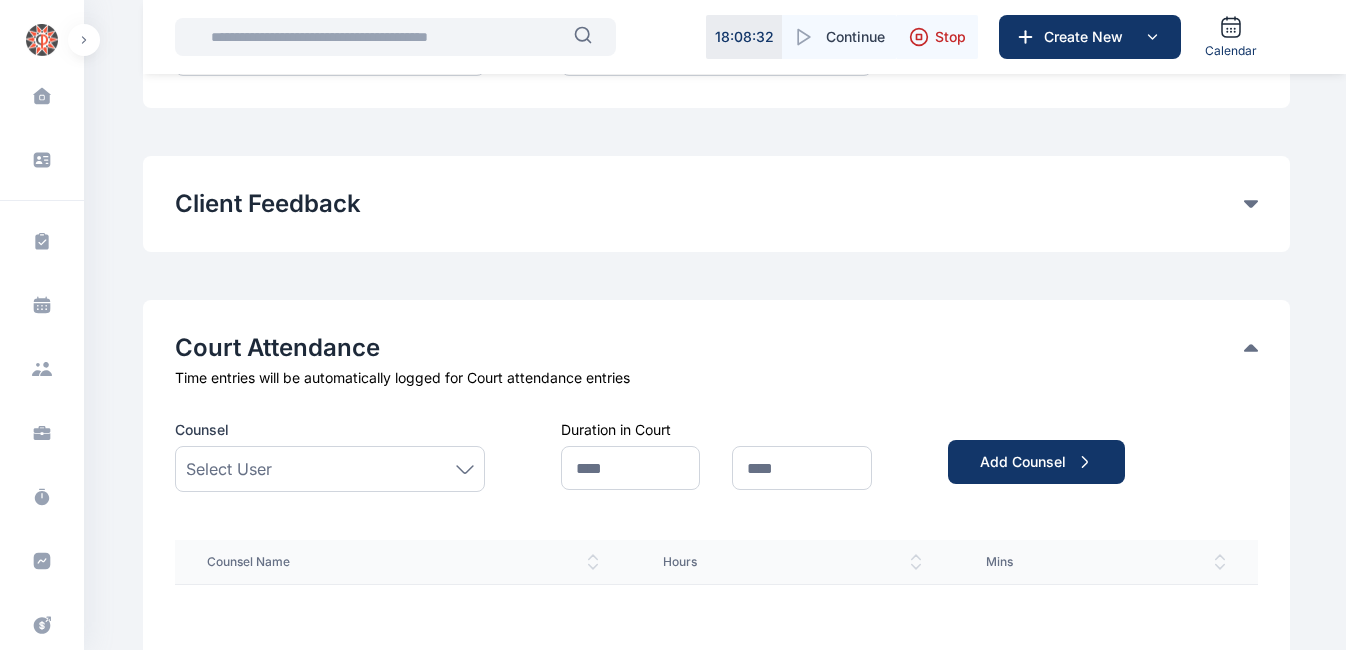 click on "Select User" at bounding box center [330, 469] 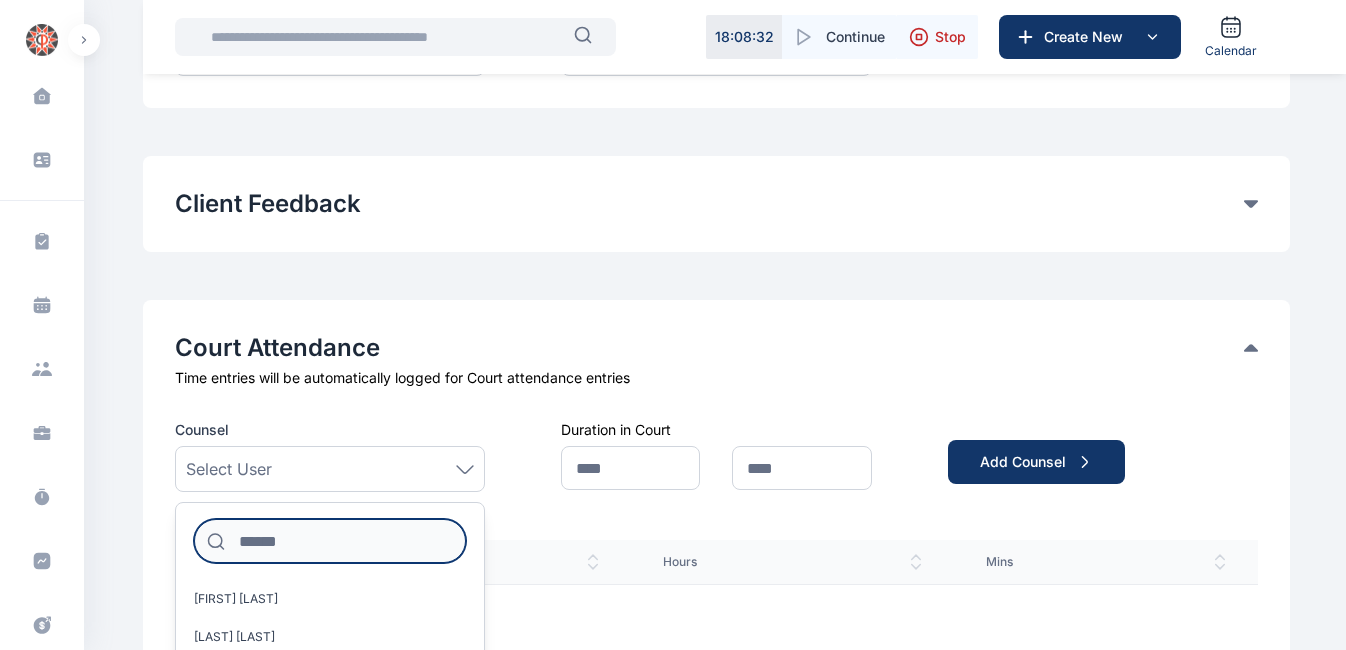 click at bounding box center (330, 541) 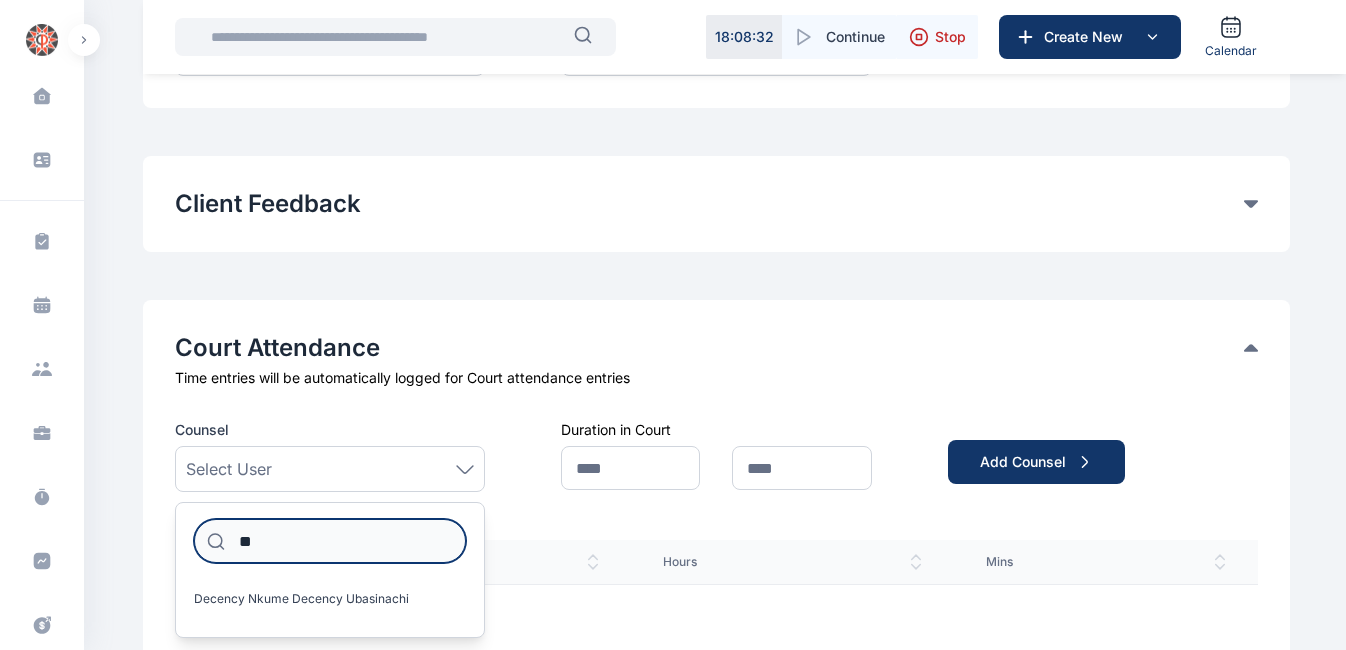 type on "*" 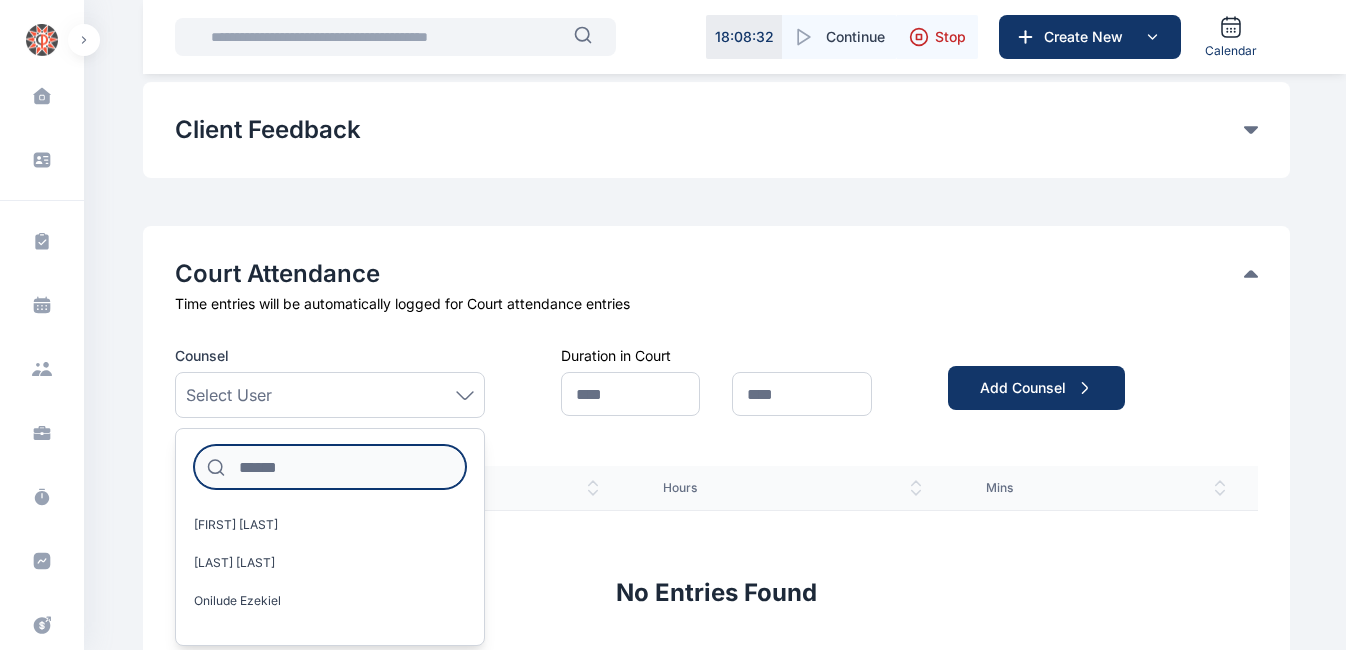 scroll, scrollTop: 1224, scrollLeft: 0, axis: vertical 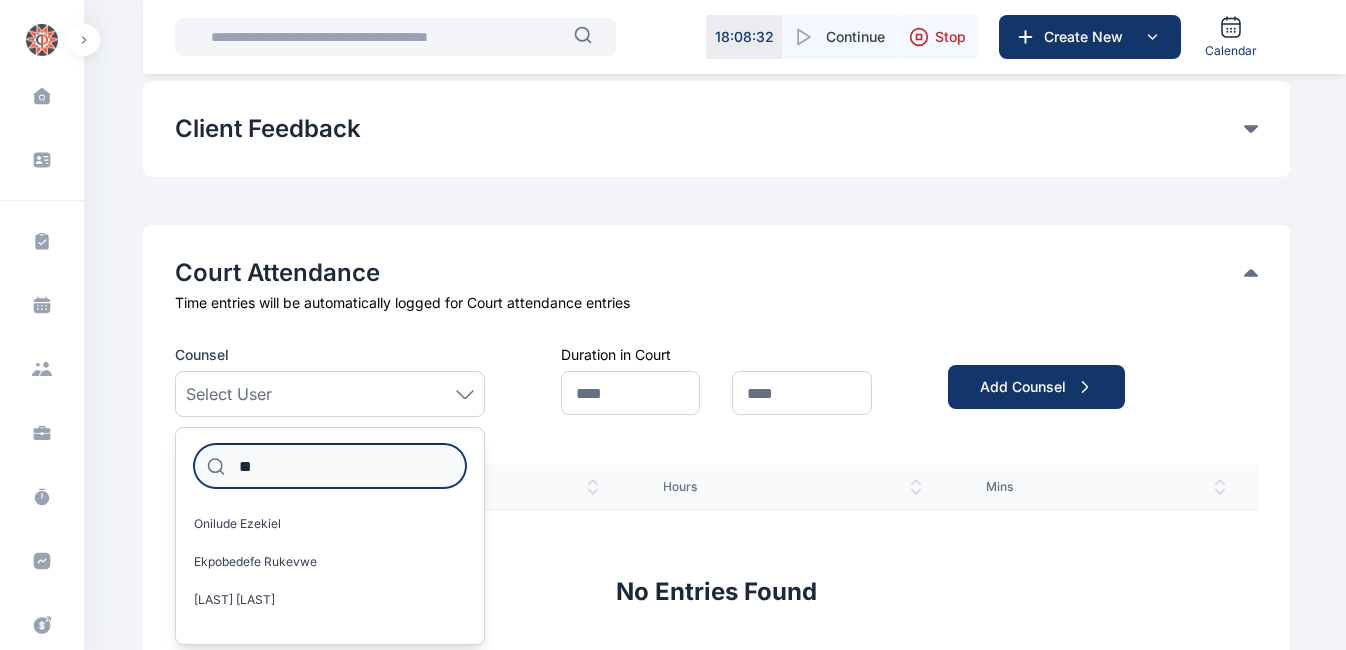 type on "*******" 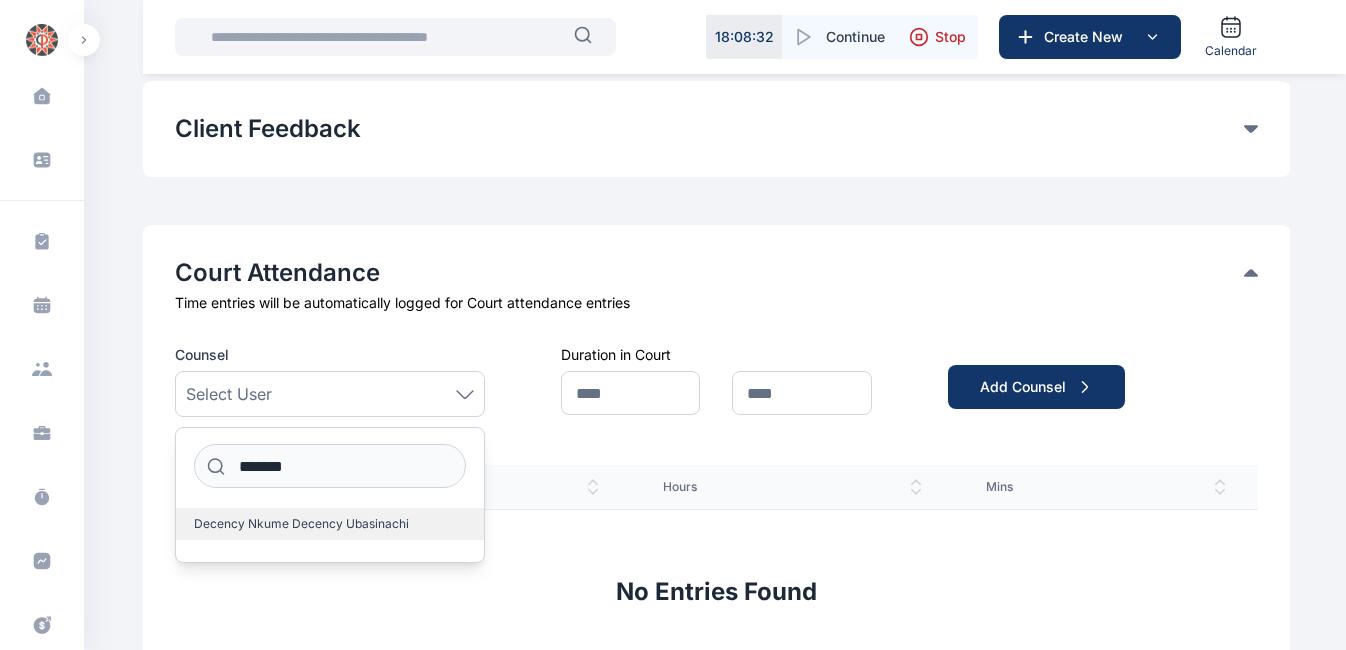 click on "Decency Nkume  Decency Ubasinachi" at bounding box center (301, 524) 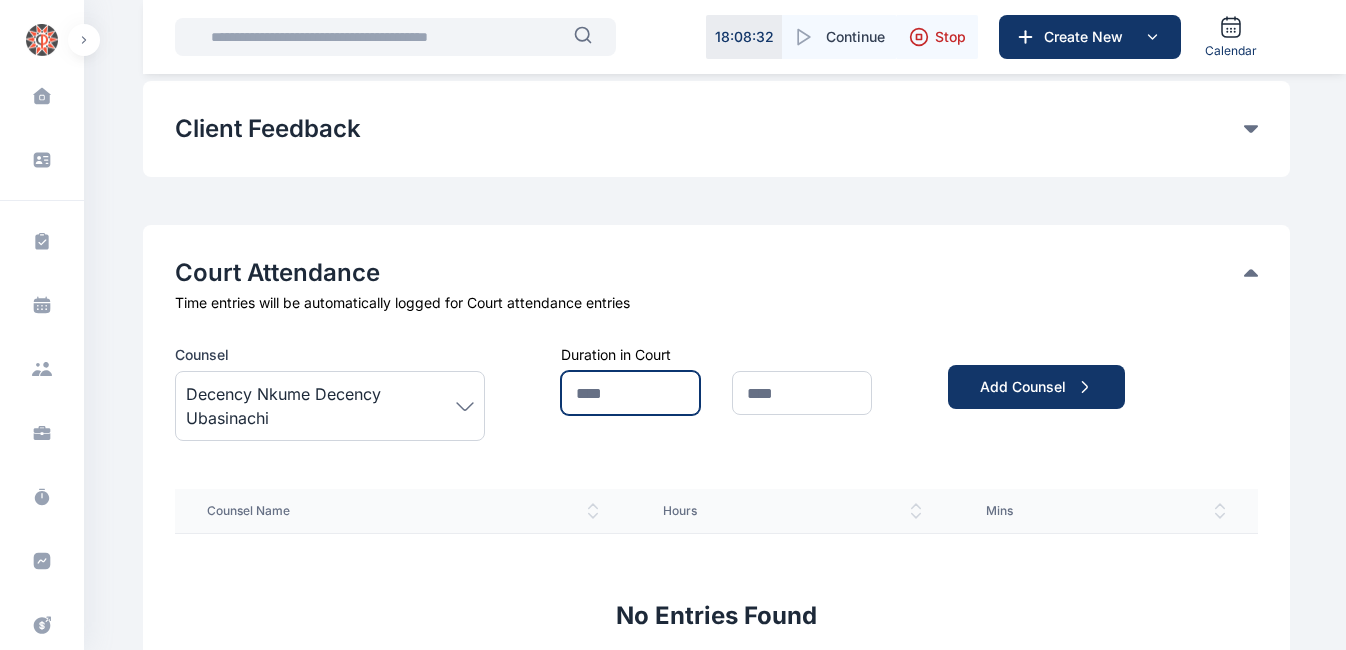 click at bounding box center [630, 393] 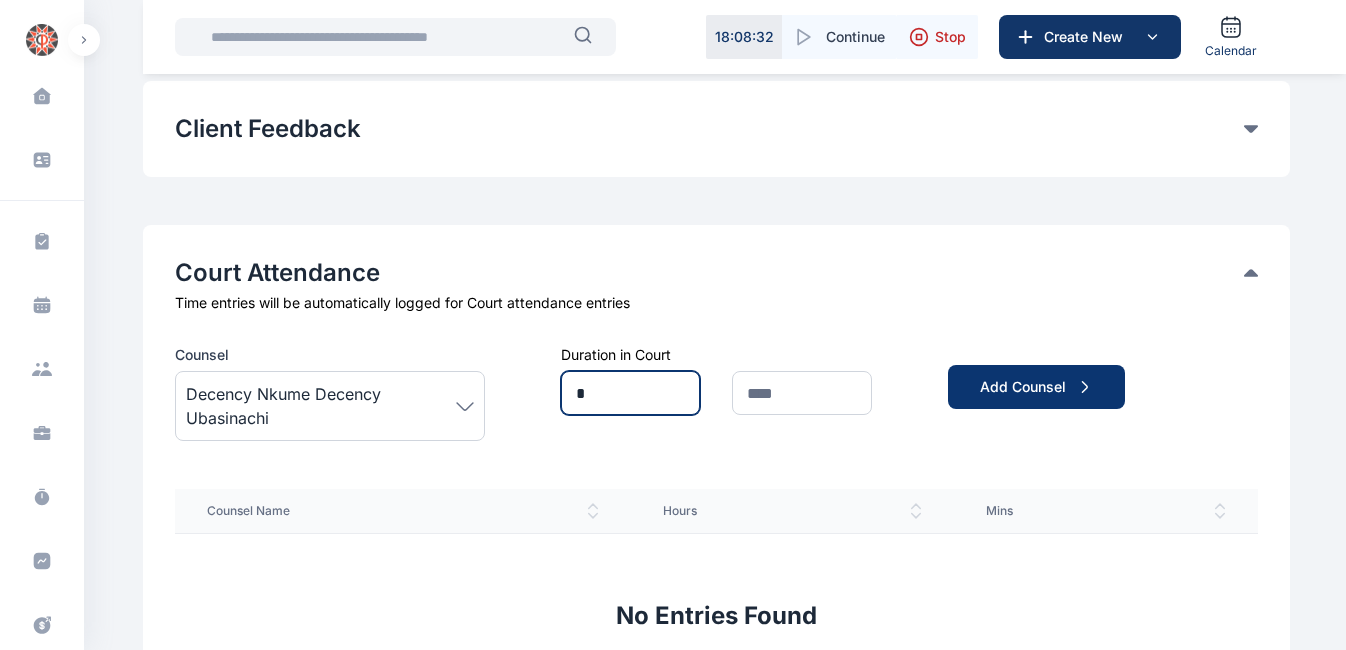 type on "*" 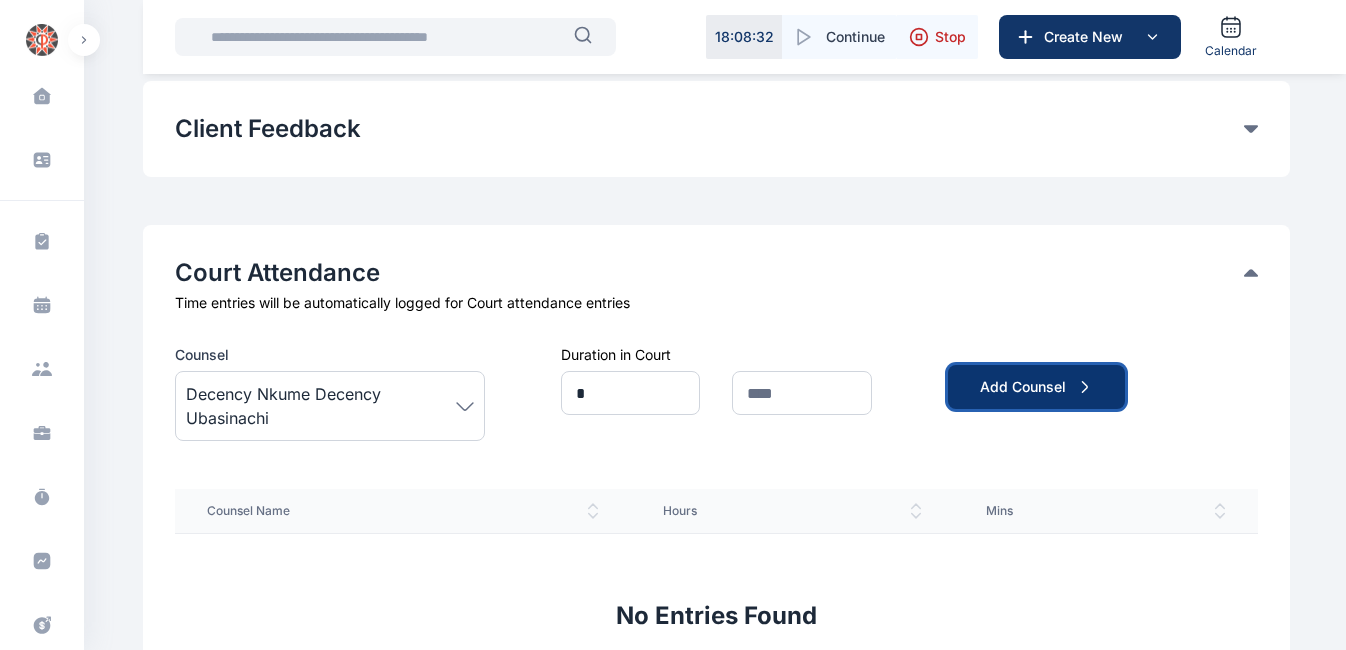 click on "Add Counsel" at bounding box center (1036, 387) 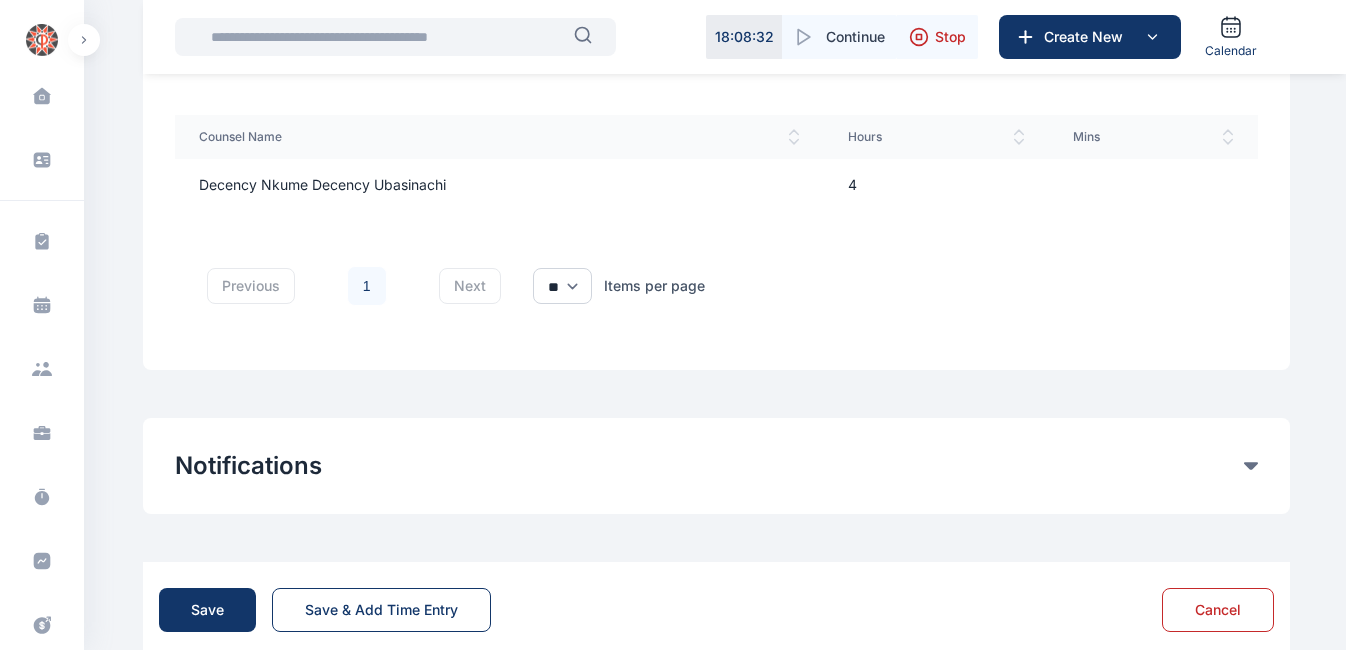 scroll, scrollTop: 1614, scrollLeft: 0, axis: vertical 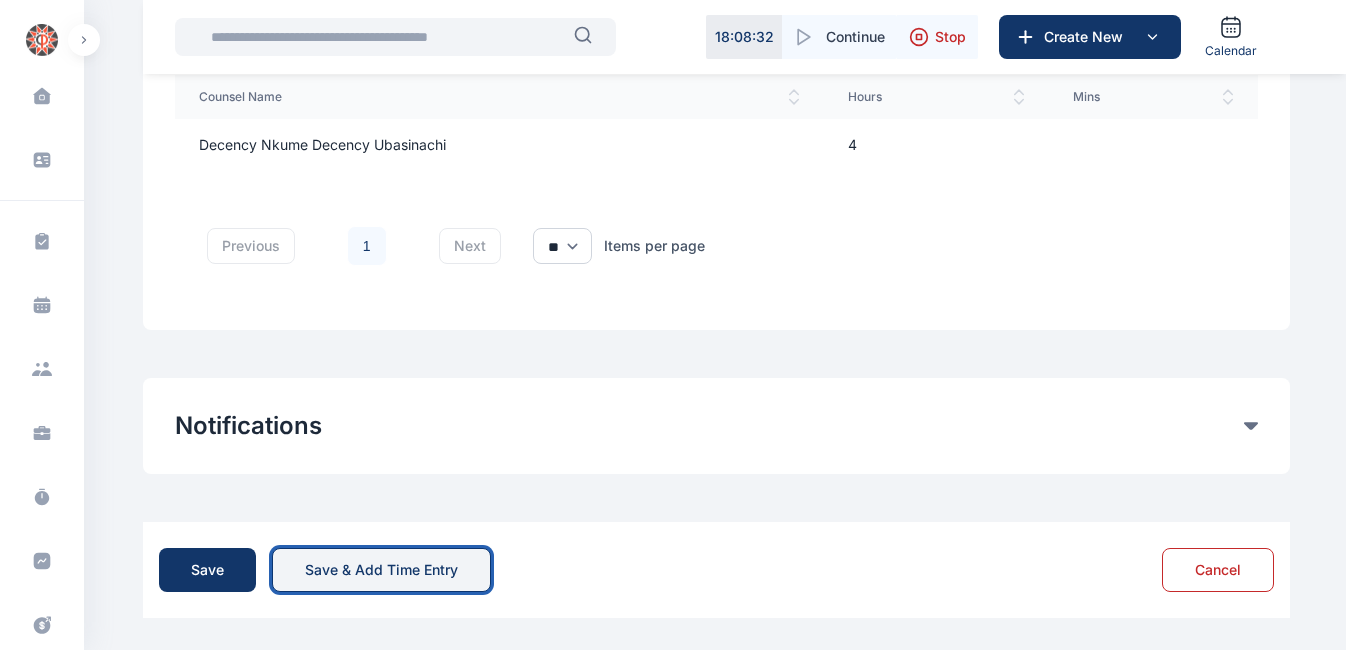 click on "Save & Add Time Entry" at bounding box center (381, 570) 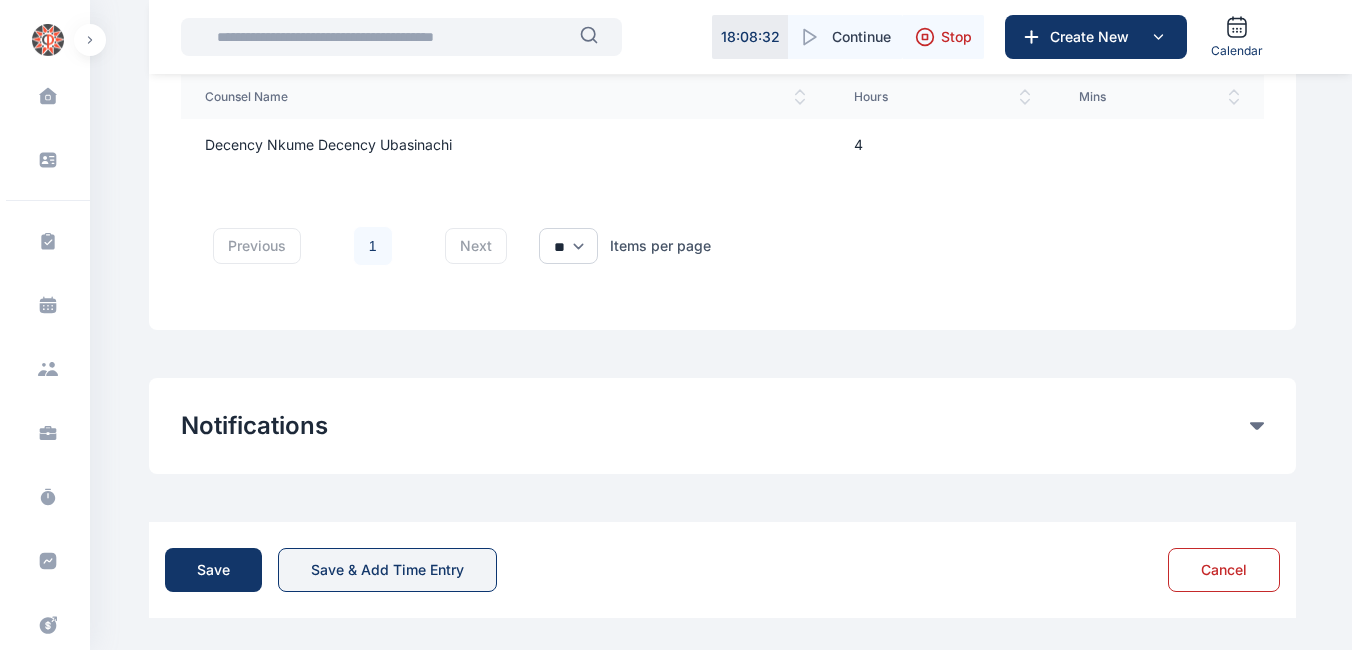 scroll, scrollTop: 0, scrollLeft: 0, axis: both 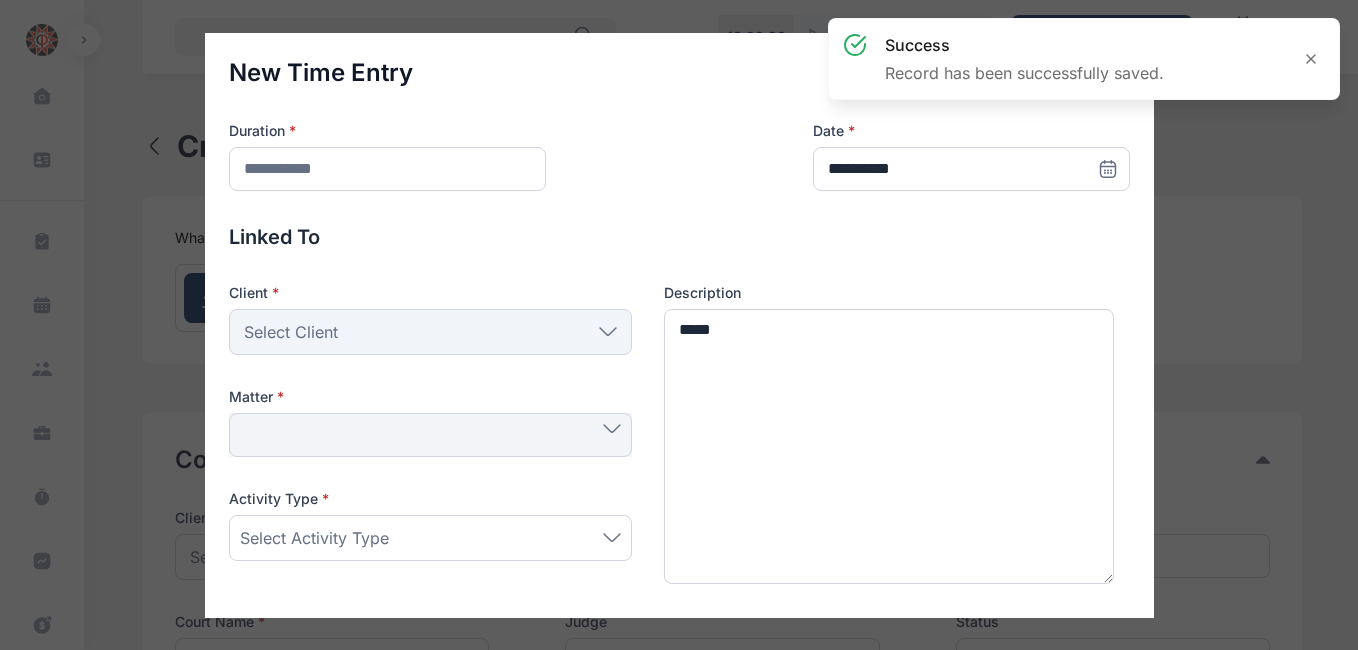 type 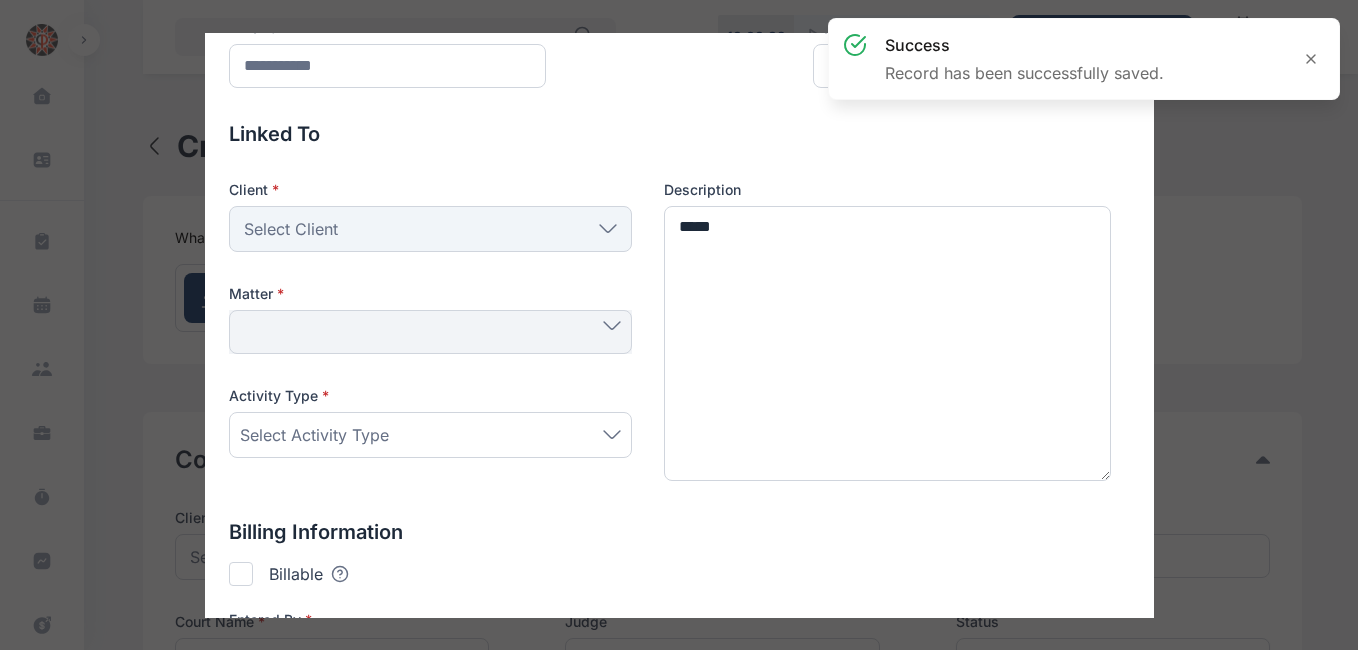 scroll, scrollTop: 107, scrollLeft: 0, axis: vertical 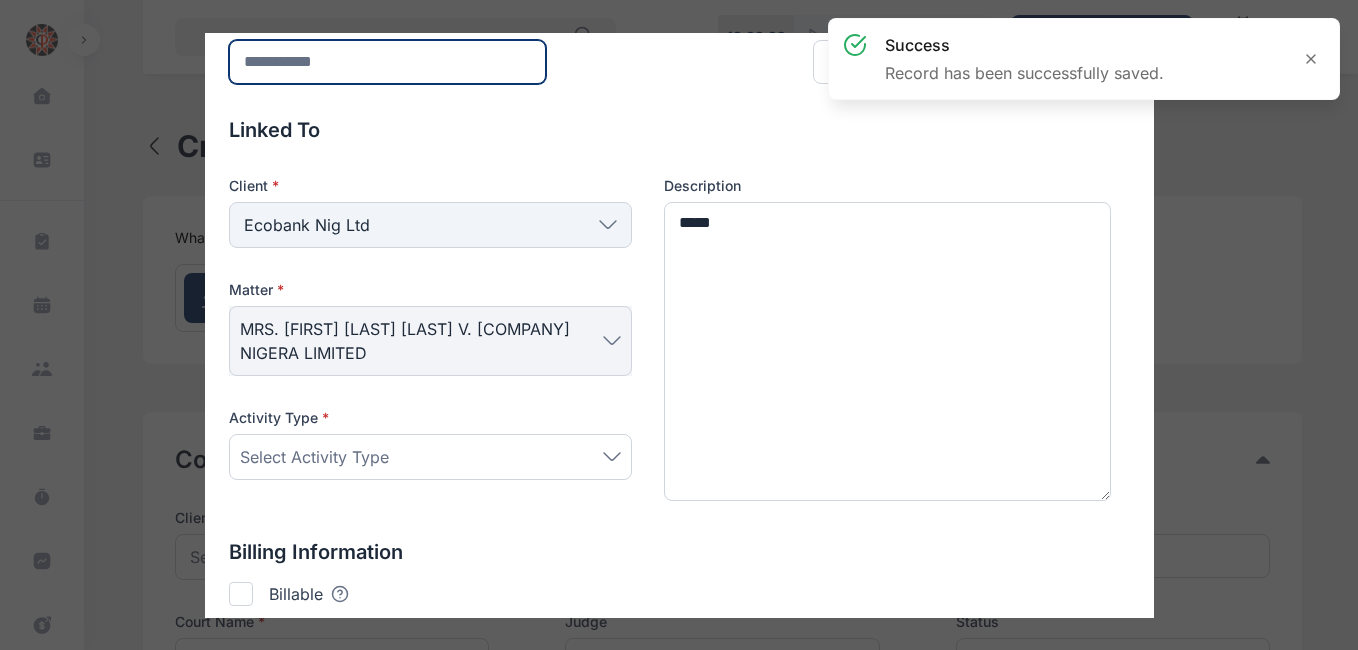 click at bounding box center [387, 62] 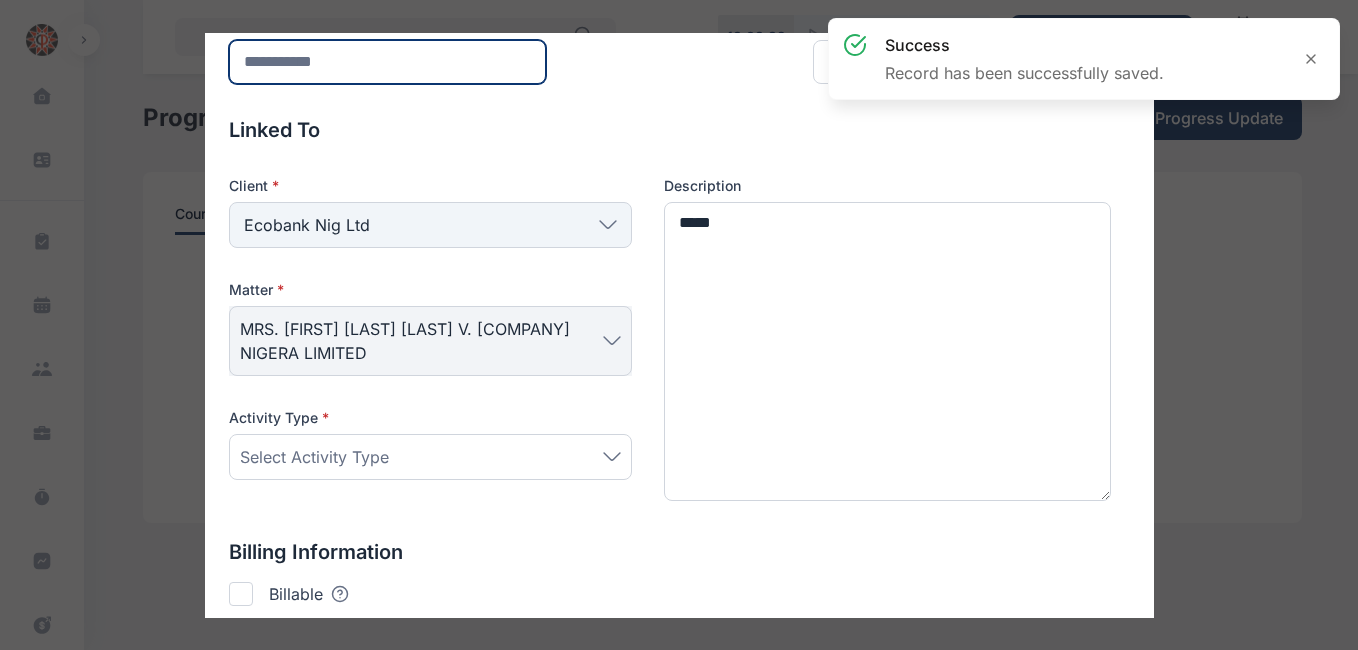 scroll, scrollTop: 81, scrollLeft: 0, axis: vertical 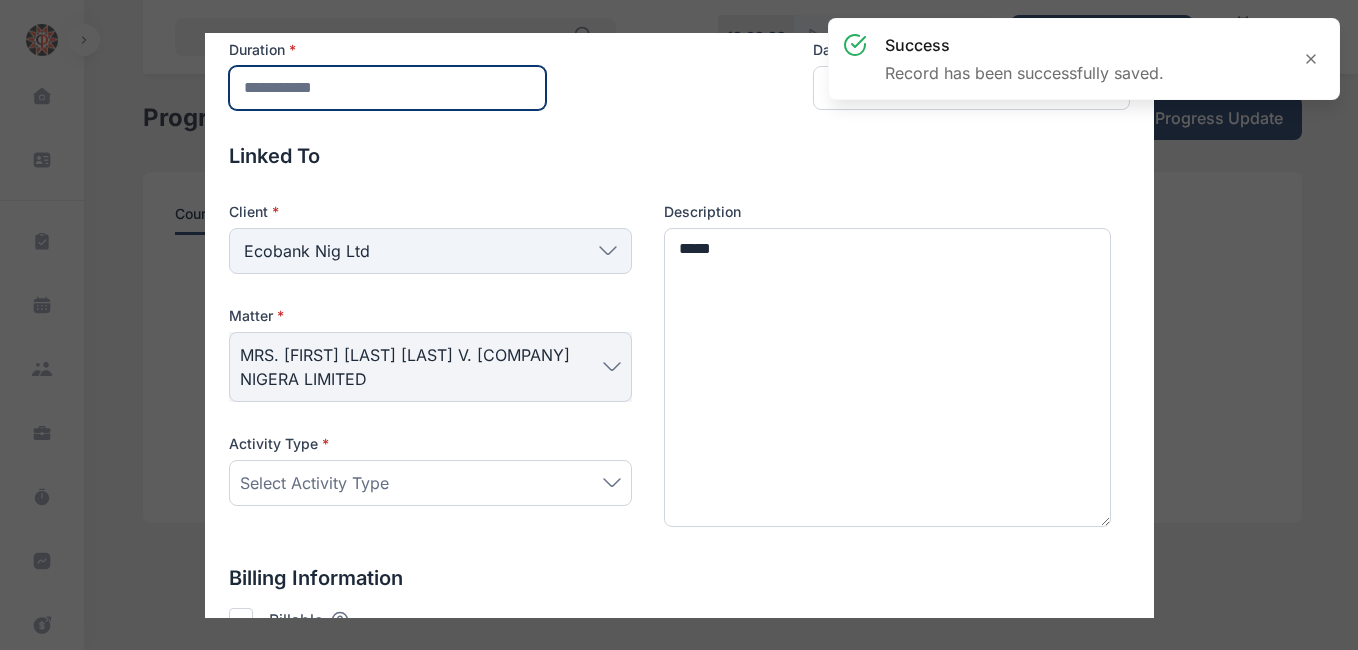 type on "*" 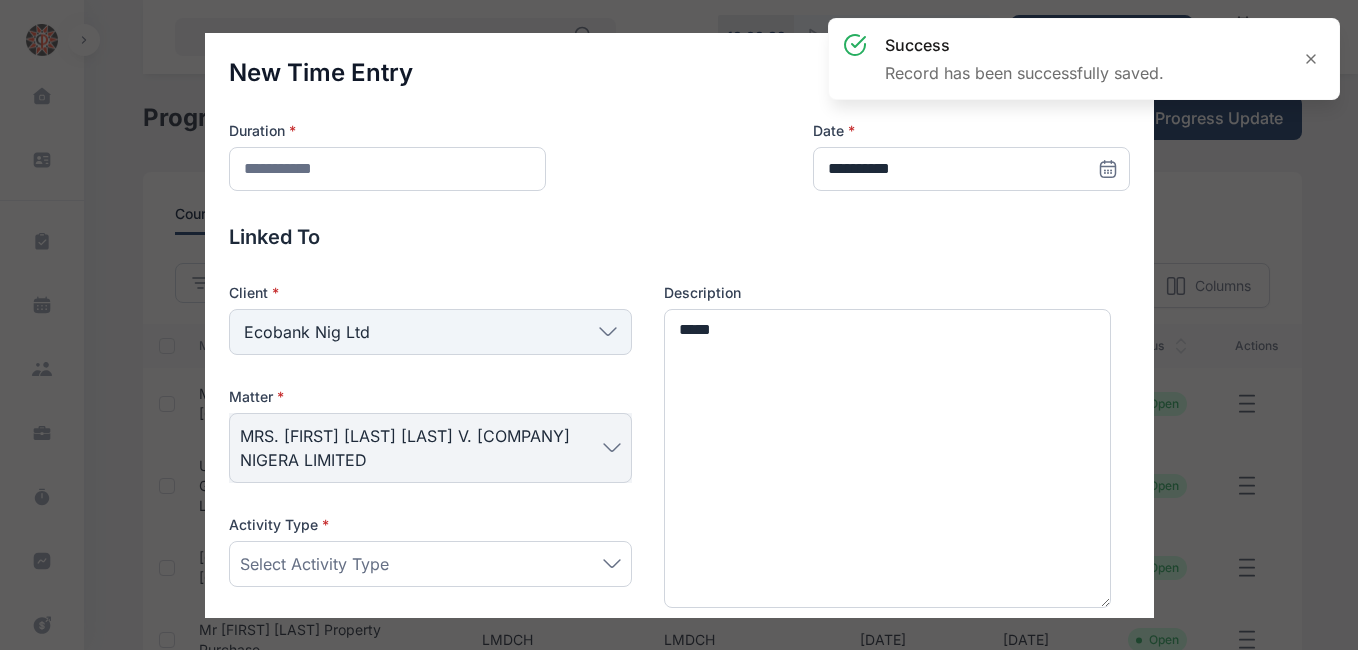 scroll, scrollTop: 311, scrollLeft: 0, axis: vertical 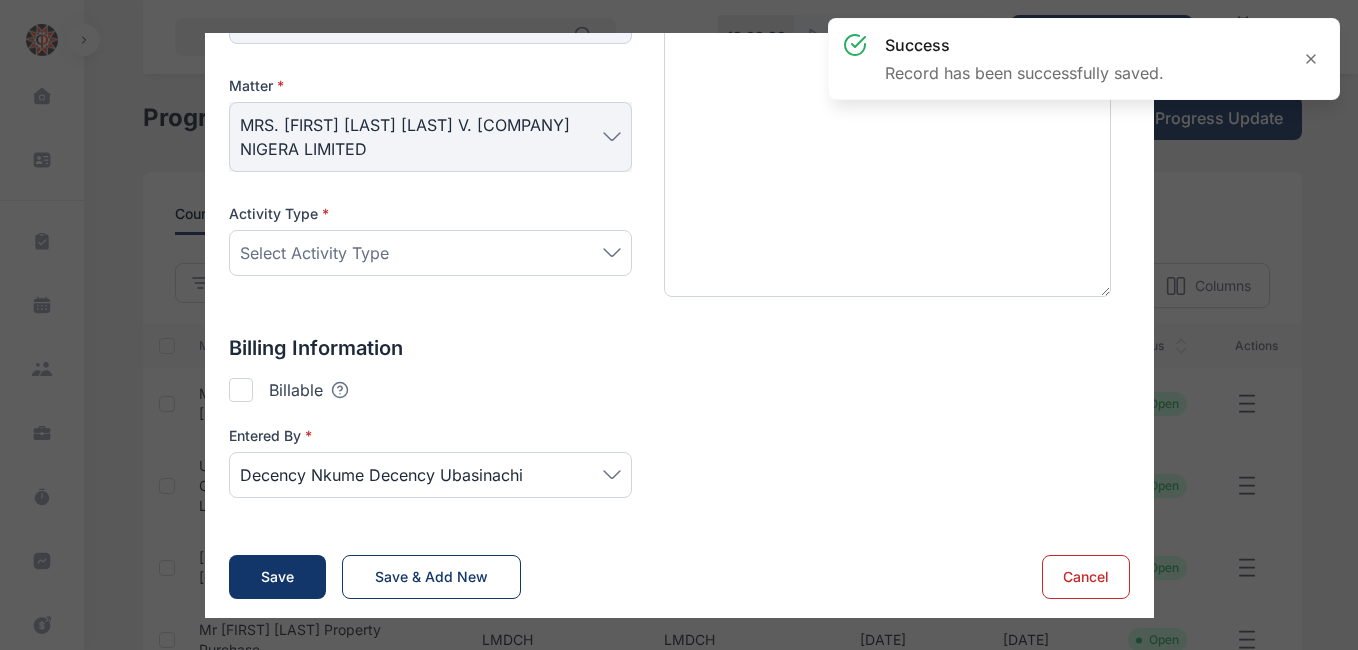 drag, startPoint x: 383, startPoint y: 221, endPoint x: 368, endPoint y: 244, distance: 27.45906 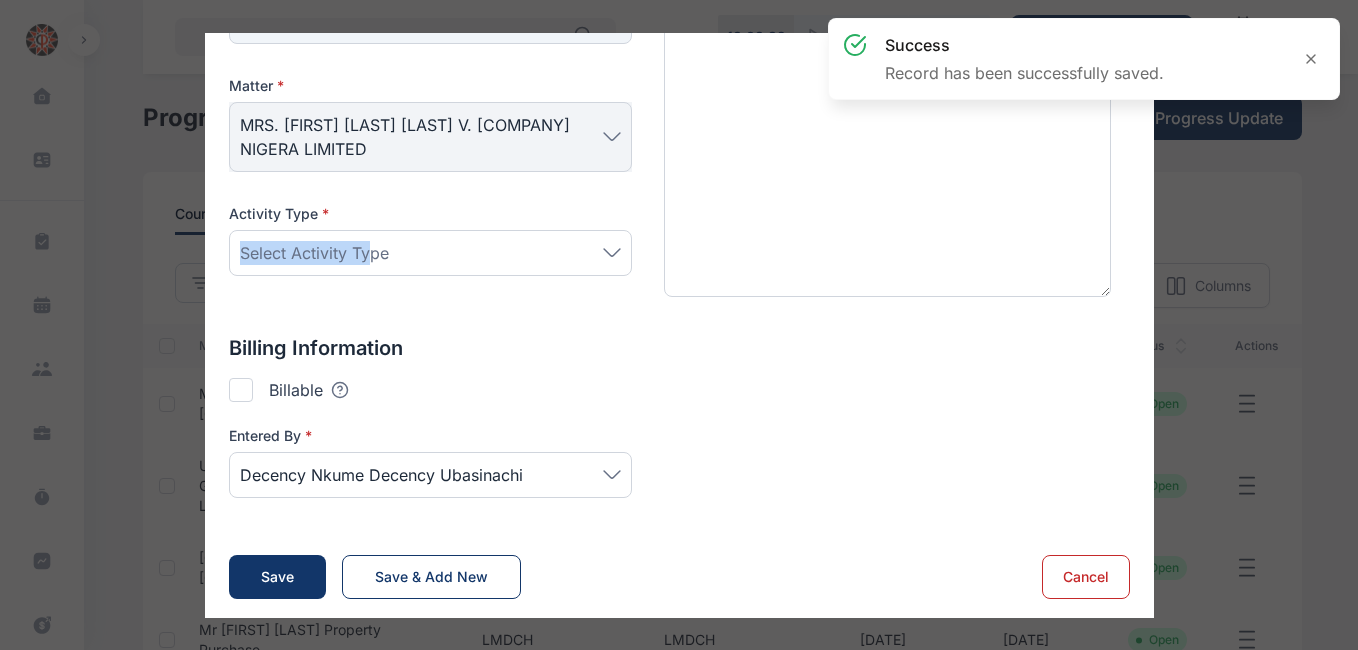 click on "Select Activity Type" at bounding box center (314, 253) 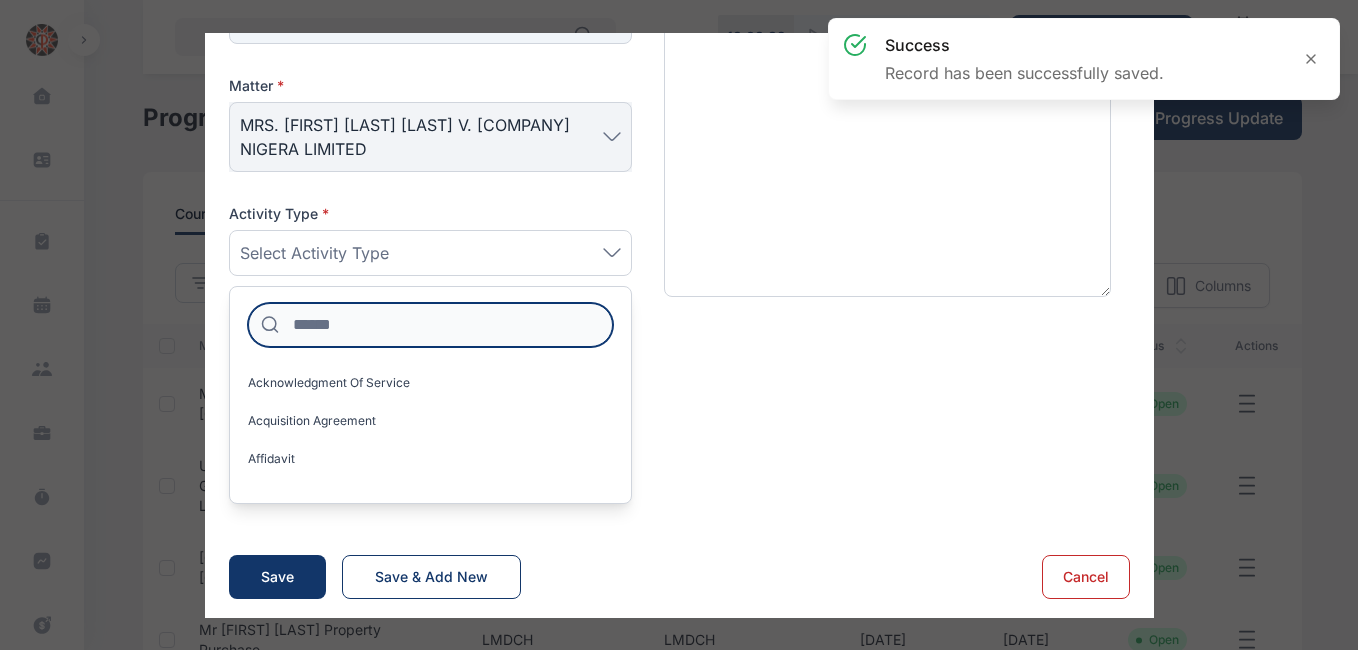 click at bounding box center [430, 325] 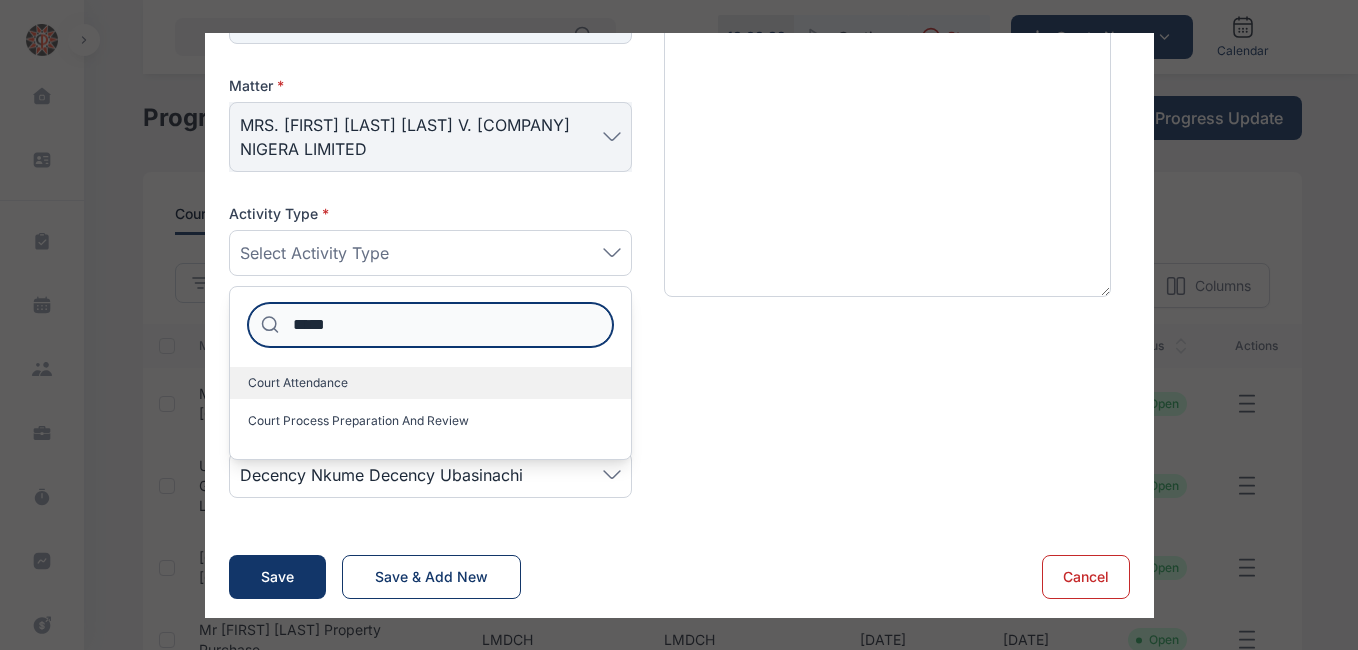 type on "*****" 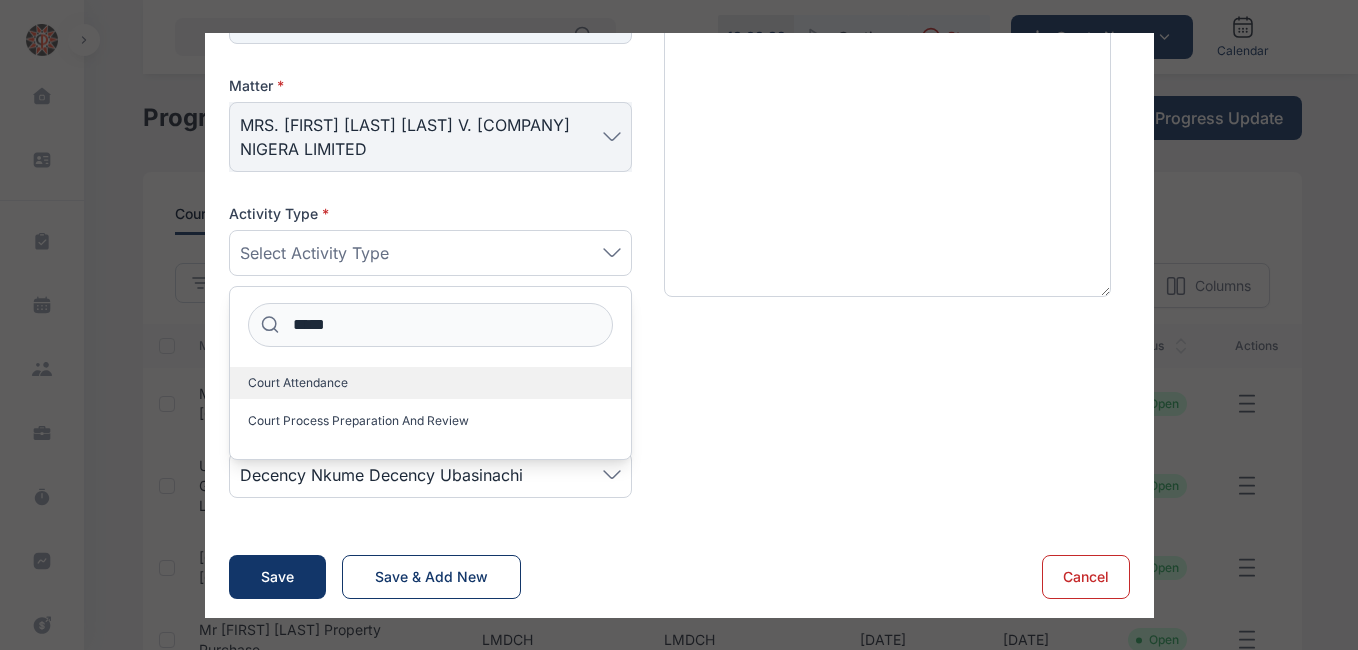 click on "Court Attendance" at bounding box center (430, 383) 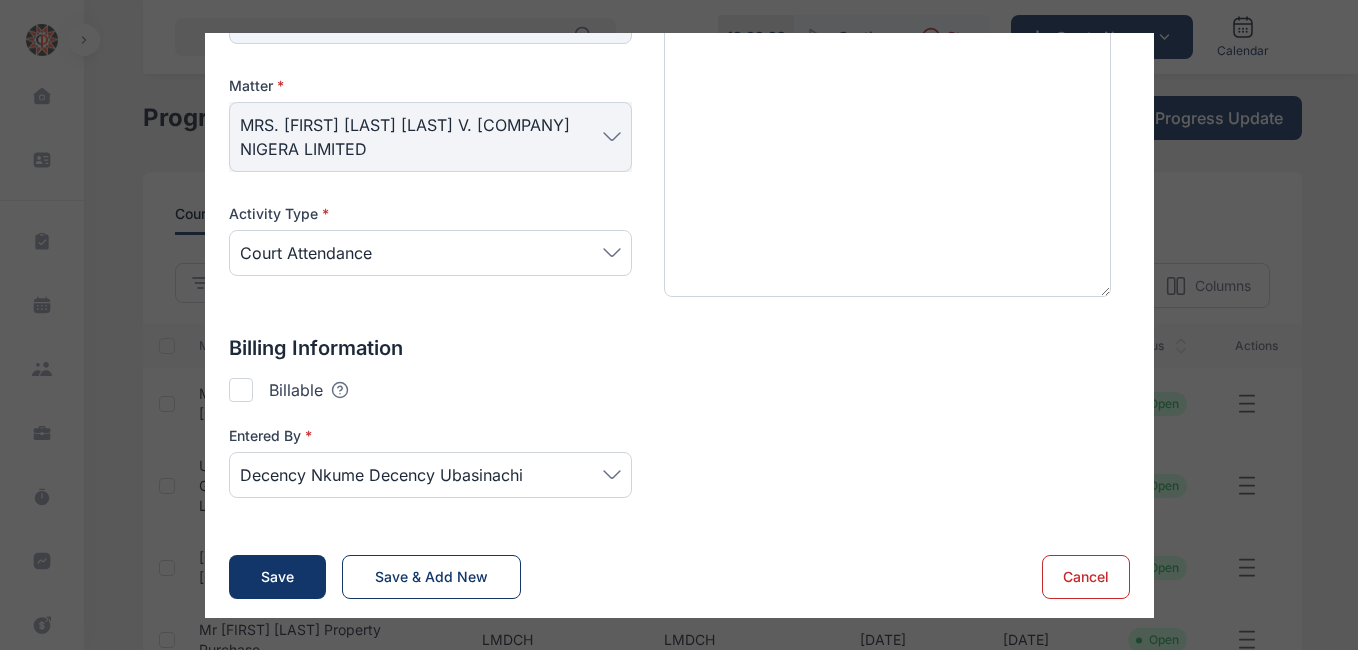 scroll, scrollTop: 315, scrollLeft: 0, axis: vertical 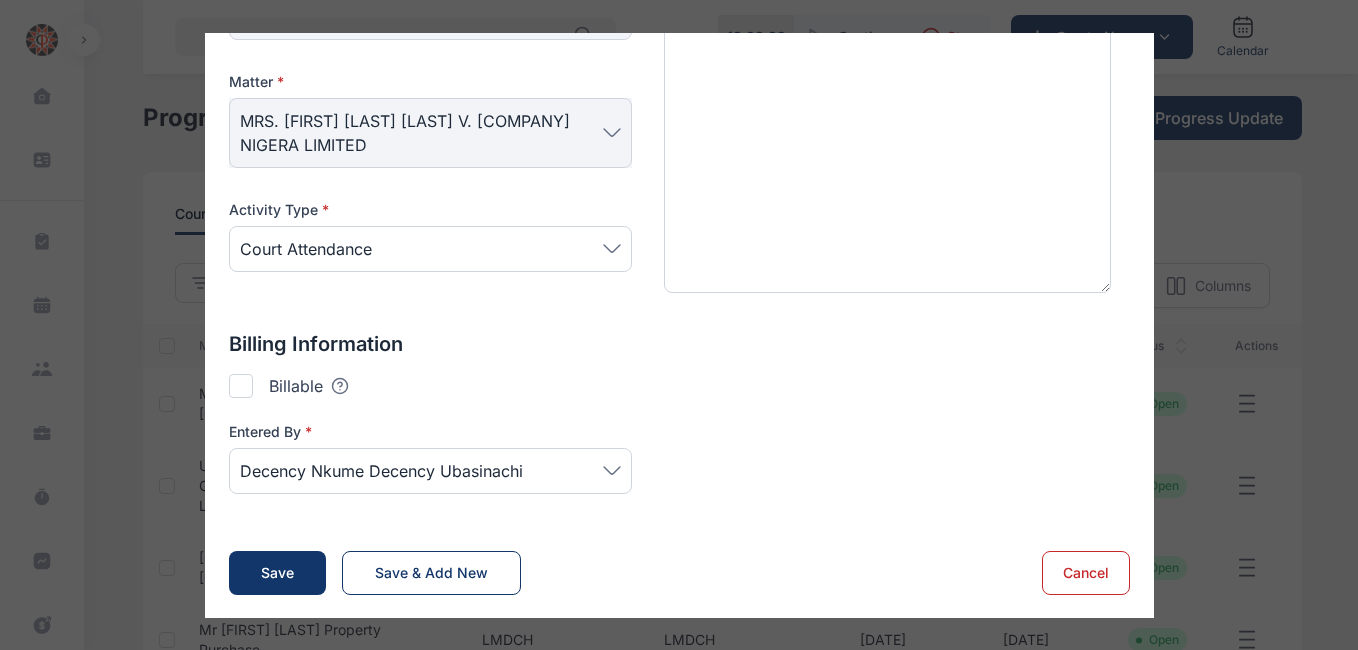 click at bounding box center [241, 386] 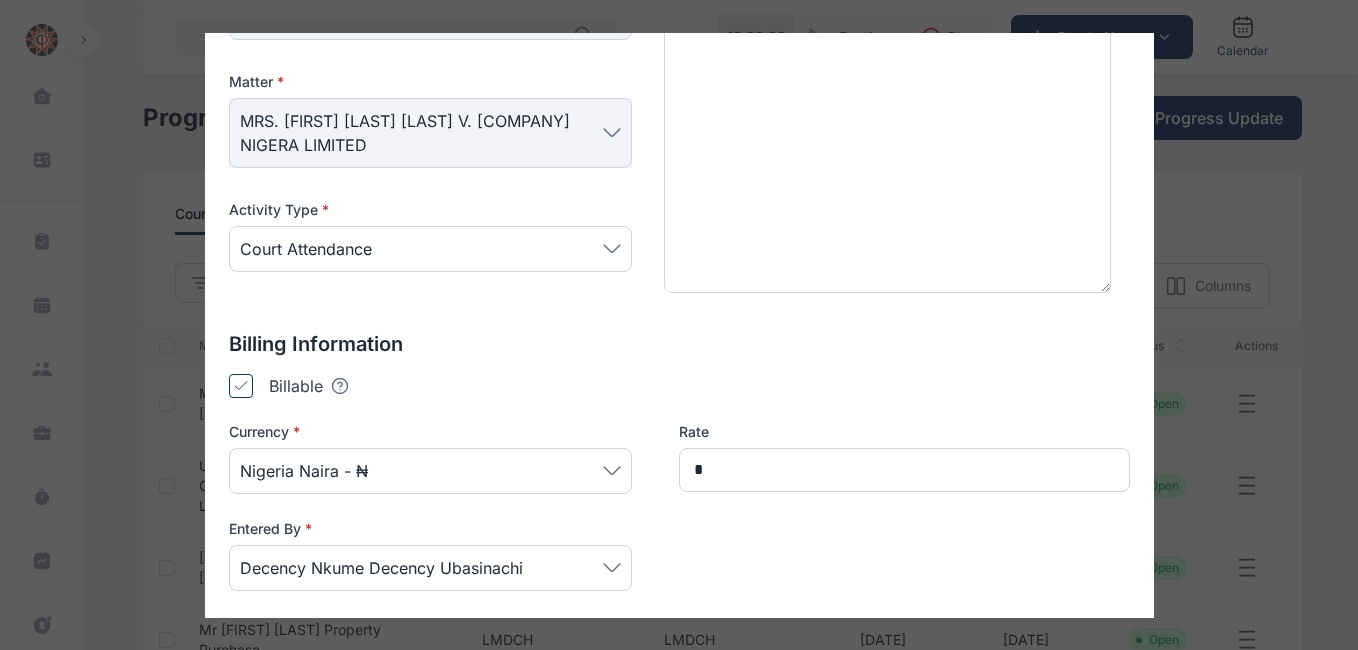 scroll, scrollTop: 0, scrollLeft: 0, axis: both 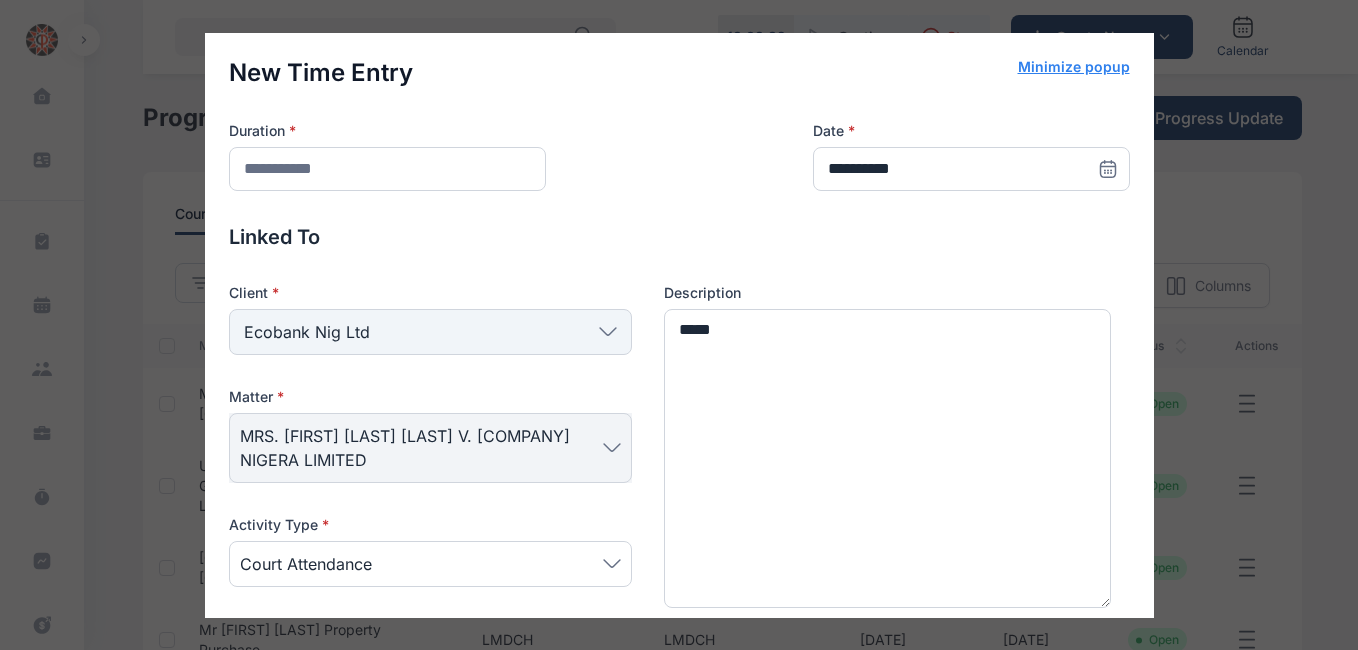 type on "******" 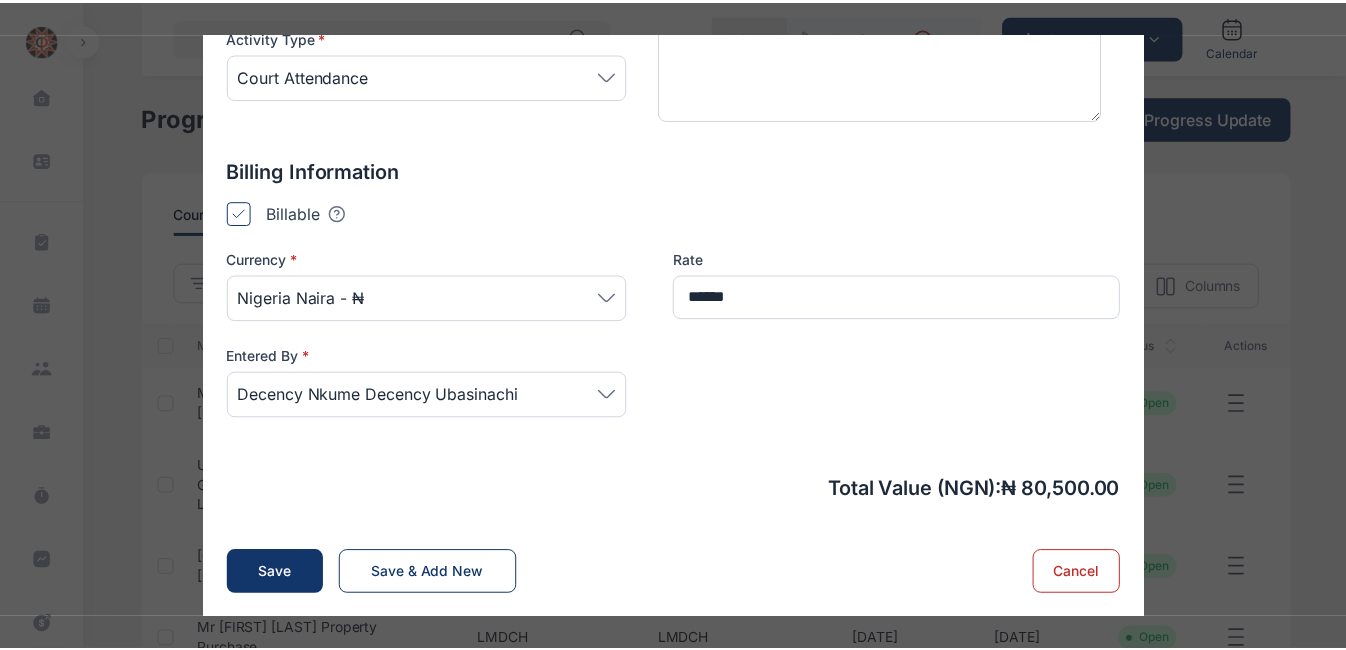 scroll, scrollTop: 8, scrollLeft: 0, axis: vertical 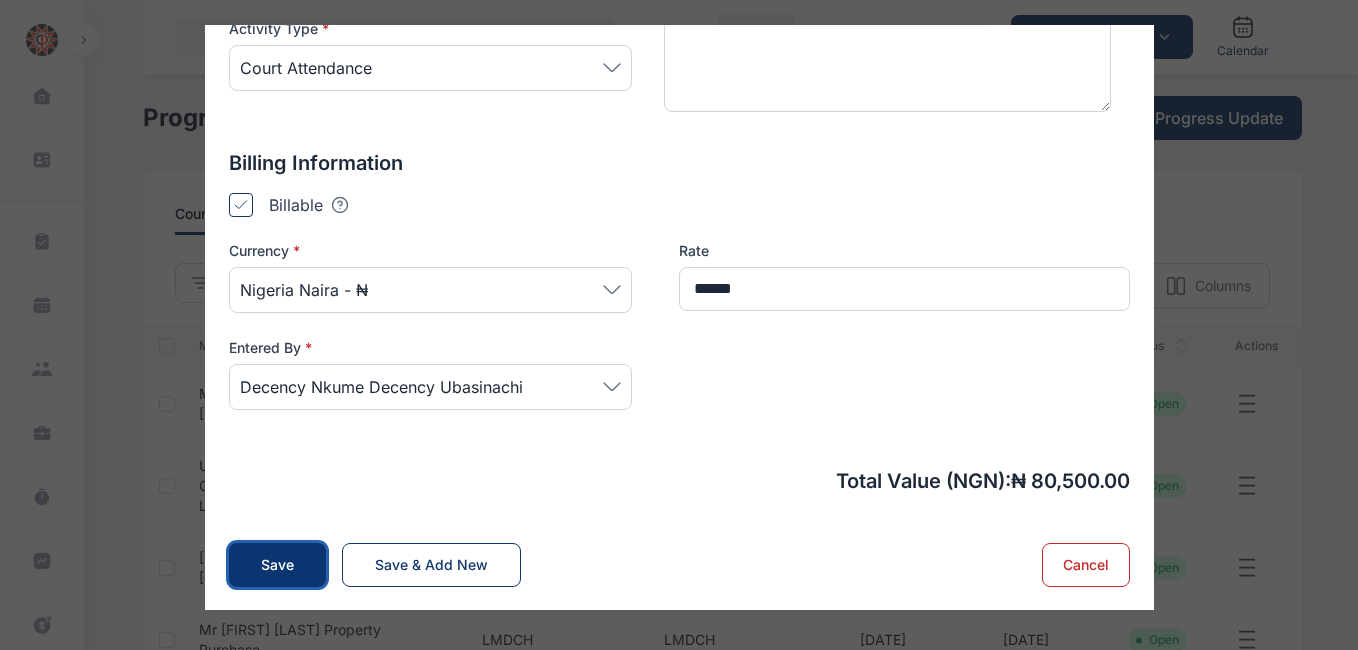click on "Save" at bounding box center (277, 565) 